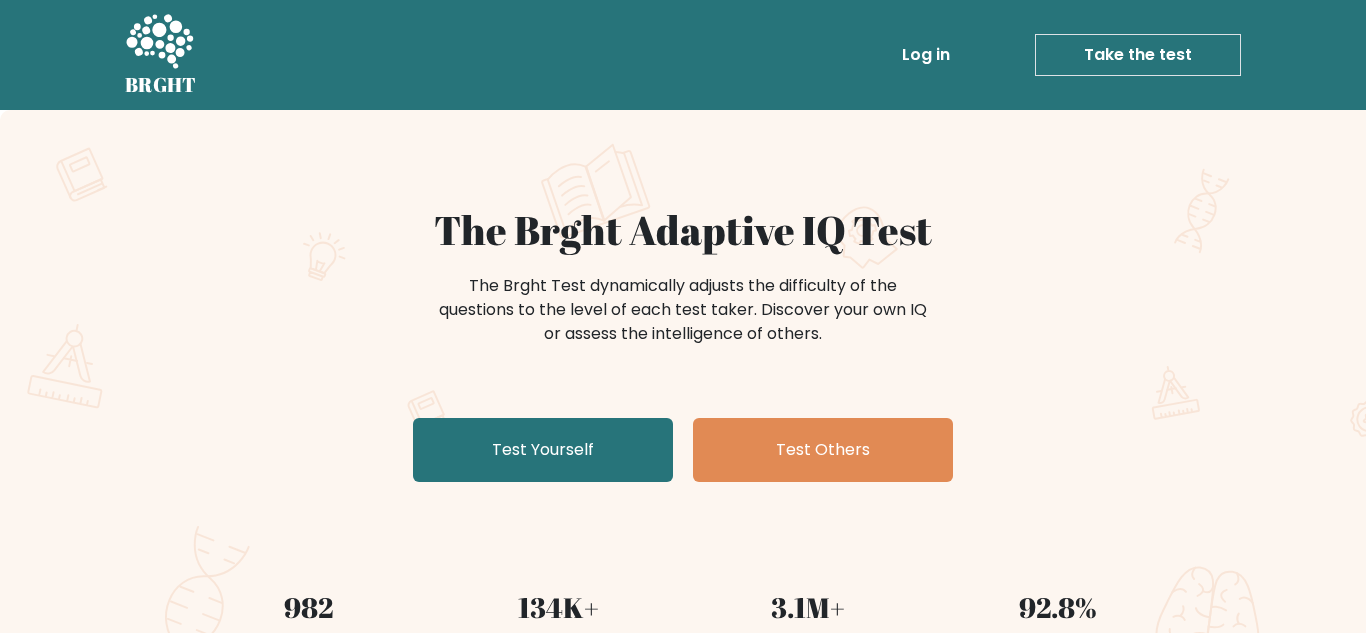 scroll, scrollTop: 0, scrollLeft: 0, axis: both 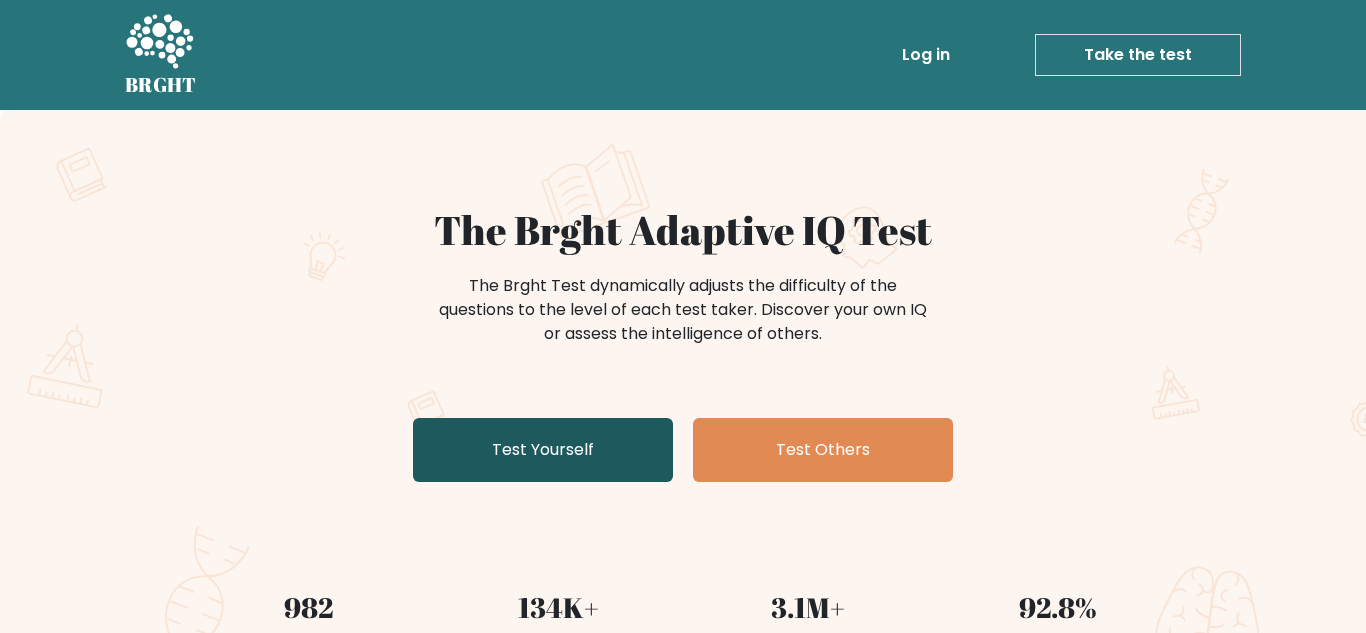 click on "Test Yourself" at bounding box center [543, 450] 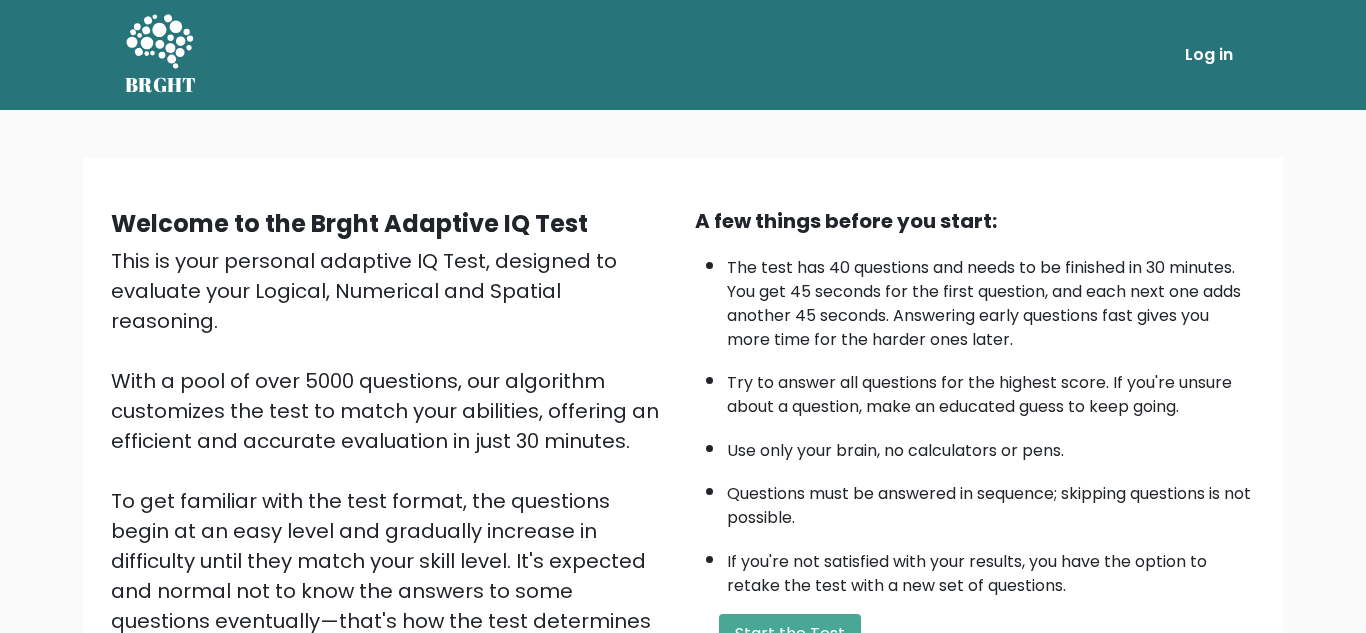 scroll, scrollTop: 0, scrollLeft: 0, axis: both 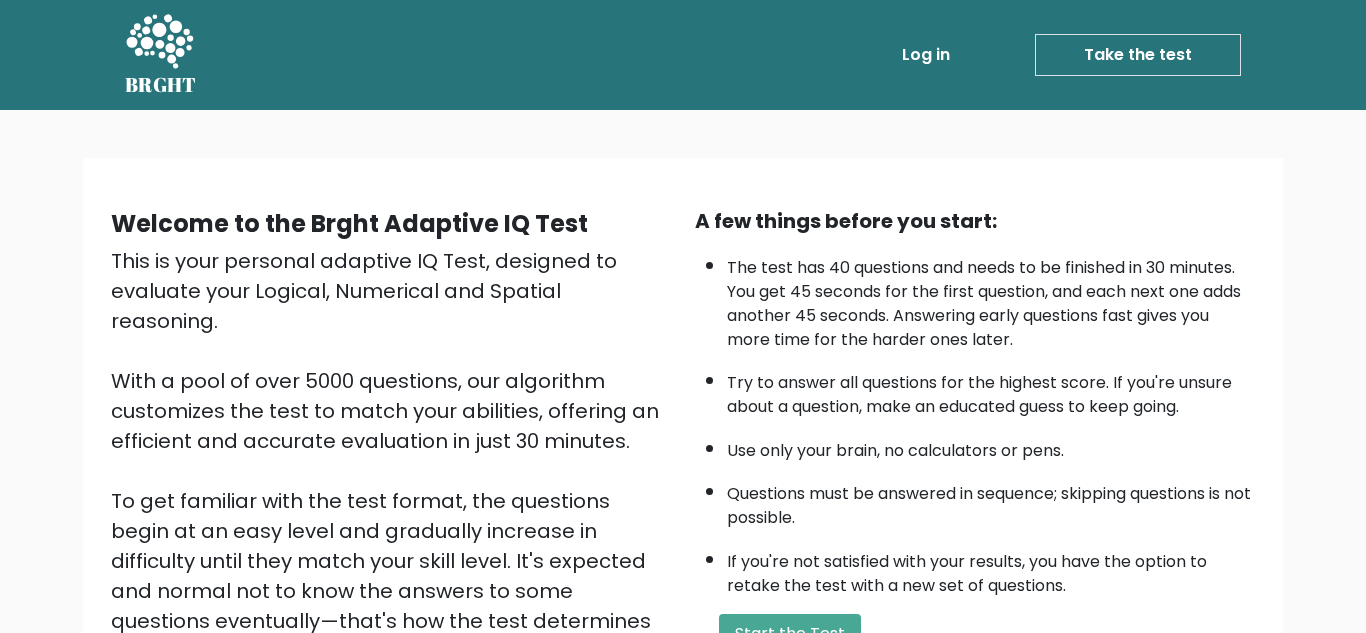 click on "A few things before you start:
The test has 40 questions and needs to be finished in 30 minutes. You get 45 seconds for the first question, and each next one adds another 45 seconds. Answering early questions fast gives you more time for the harder ones later.
Try to answer all questions for the highest score. If you're unsure about a question, make an educated guess to keep going.
Use only your brain, no calculators or pens.
Questions must be answered in sequence; skipping questions is not possible.
If you're not satisfied with your results, you have the option to retake the test with a new set of questions.
Start the Test" at bounding box center (975, 466) 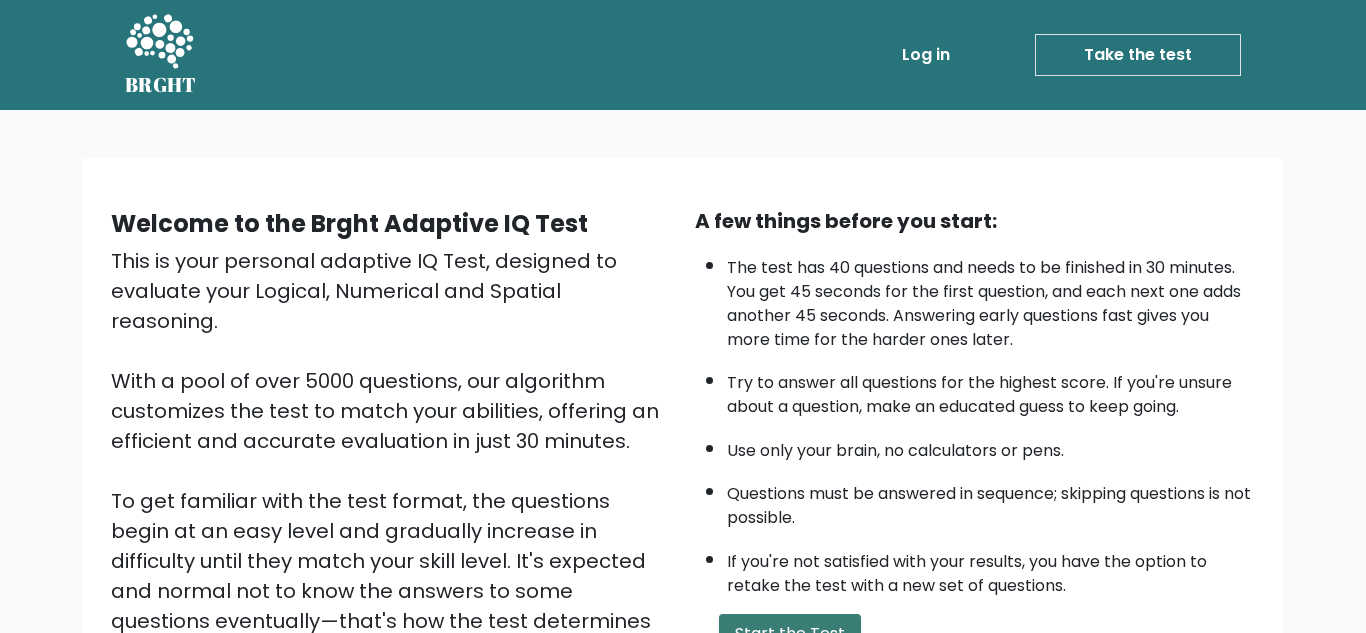 click on "Start the Test" at bounding box center [790, 634] 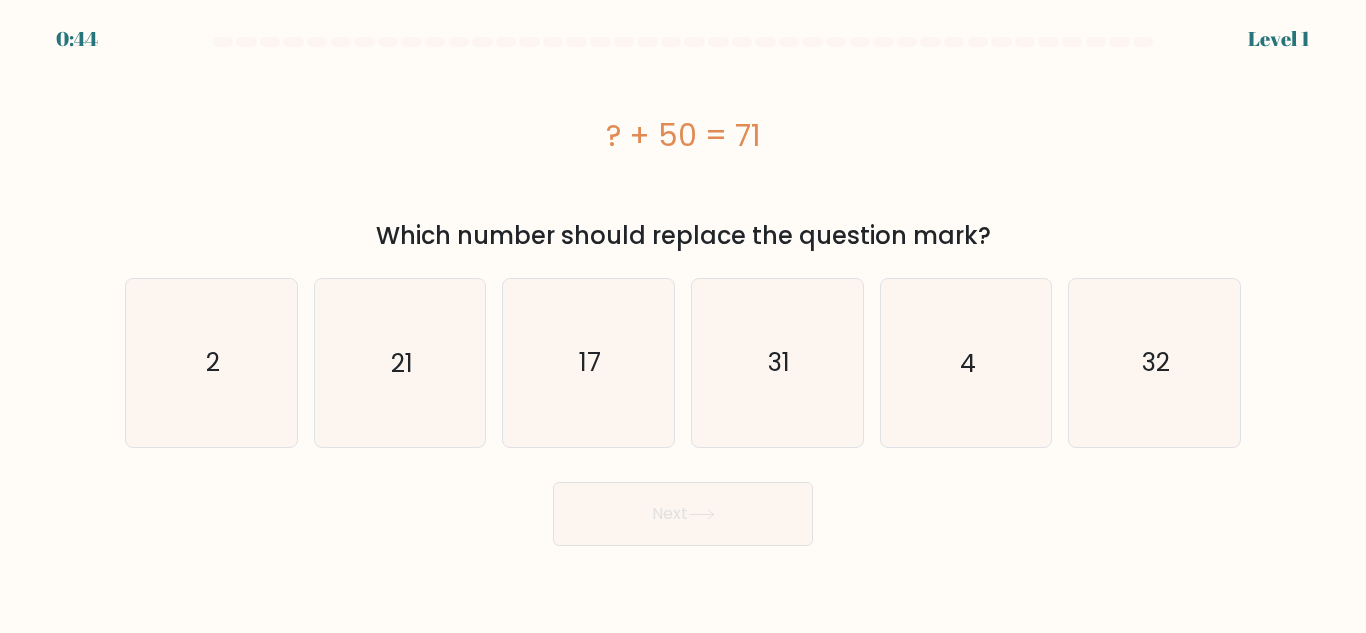 scroll, scrollTop: 0, scrollLeft: 0, axis: both 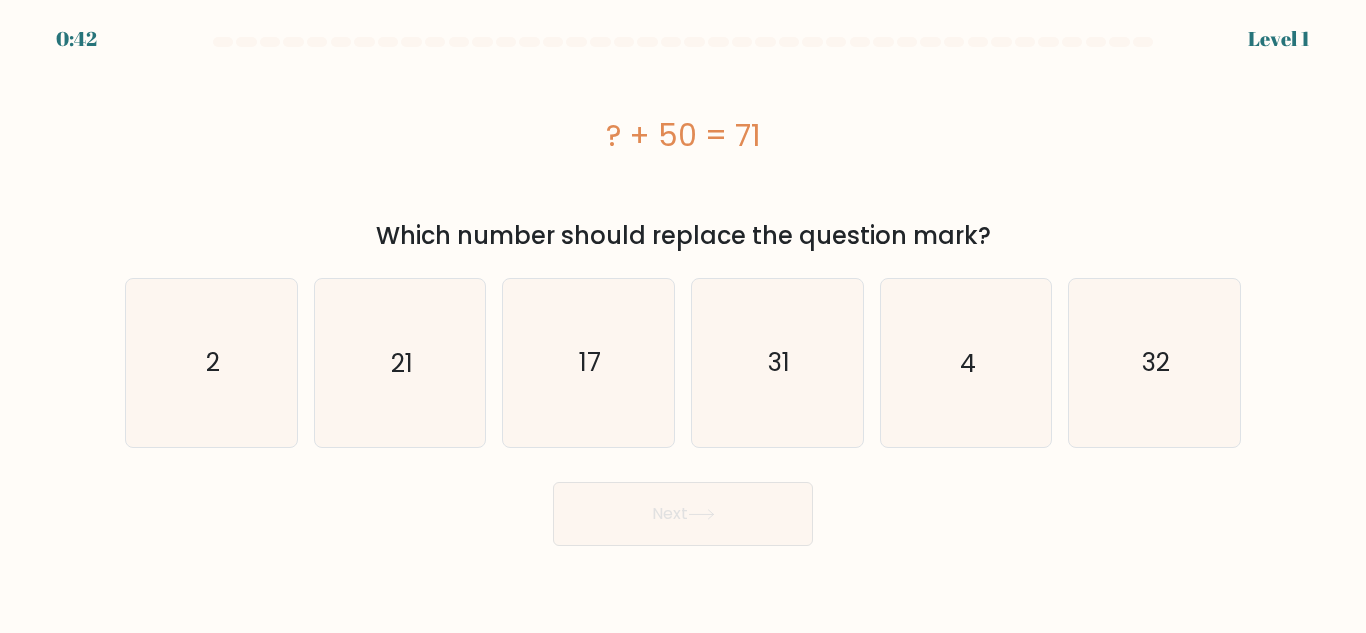click on "0:42
Level 1
a." at bounding box center (683, 316) 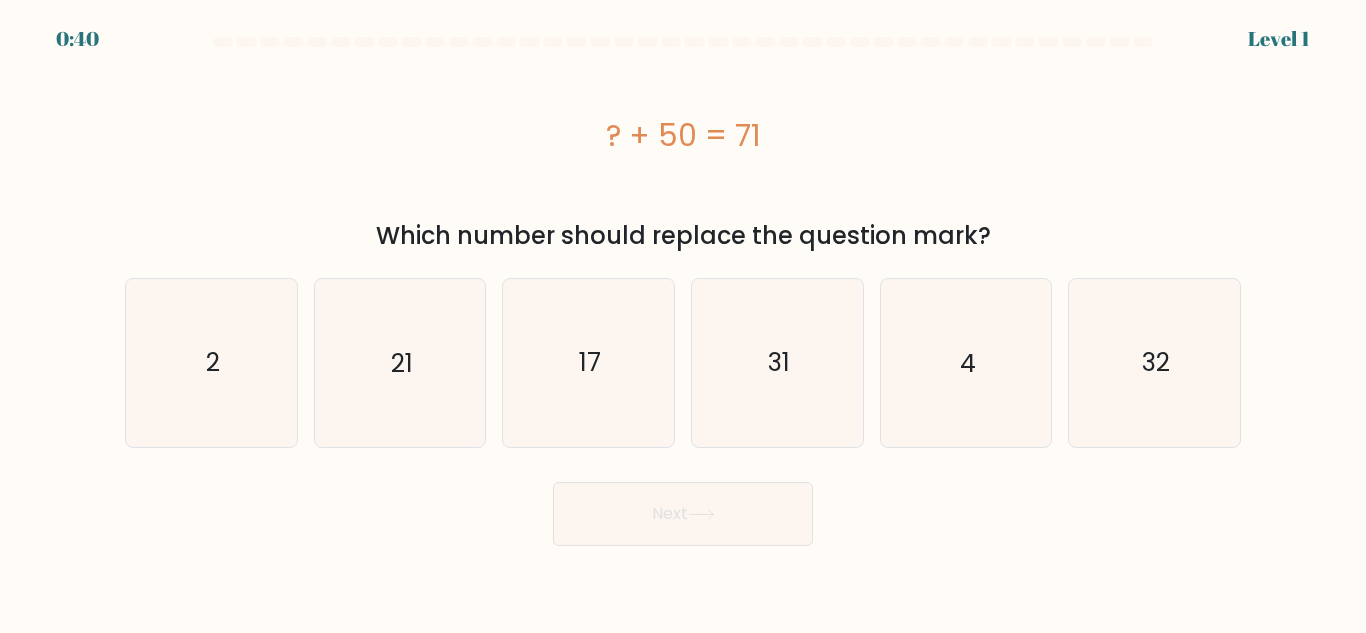 click on "0:40
Level 1
a." at bounding box center (683, 316) 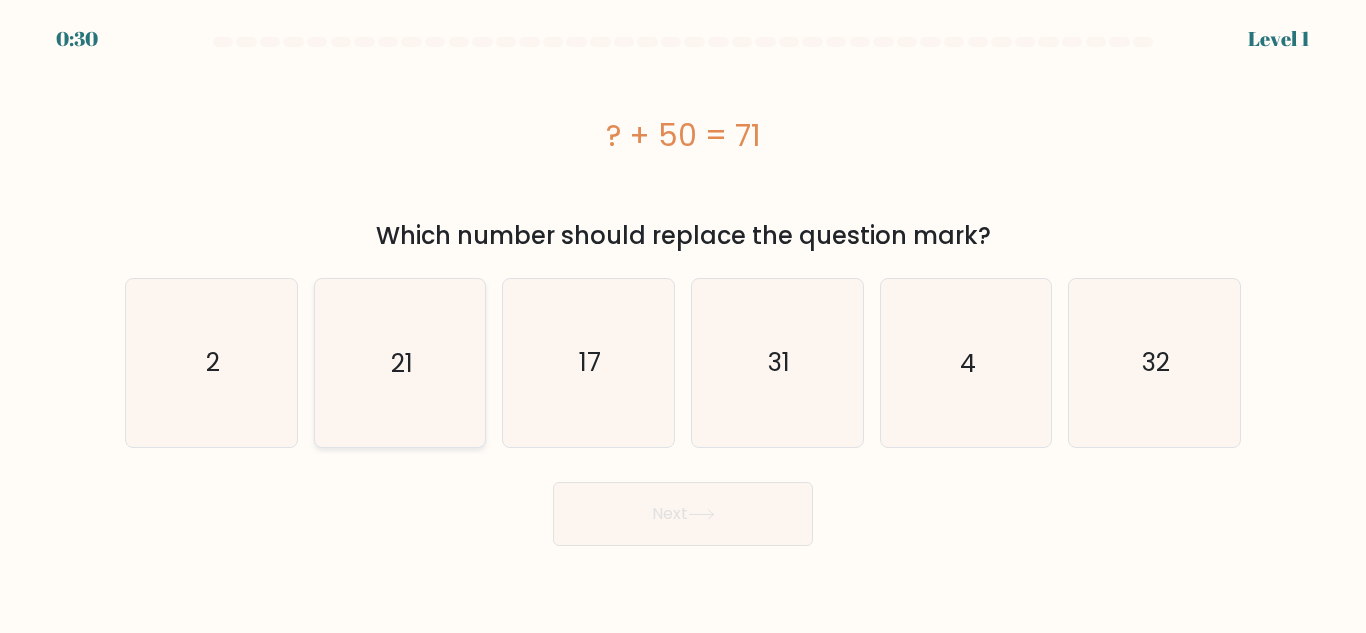 click on "21" 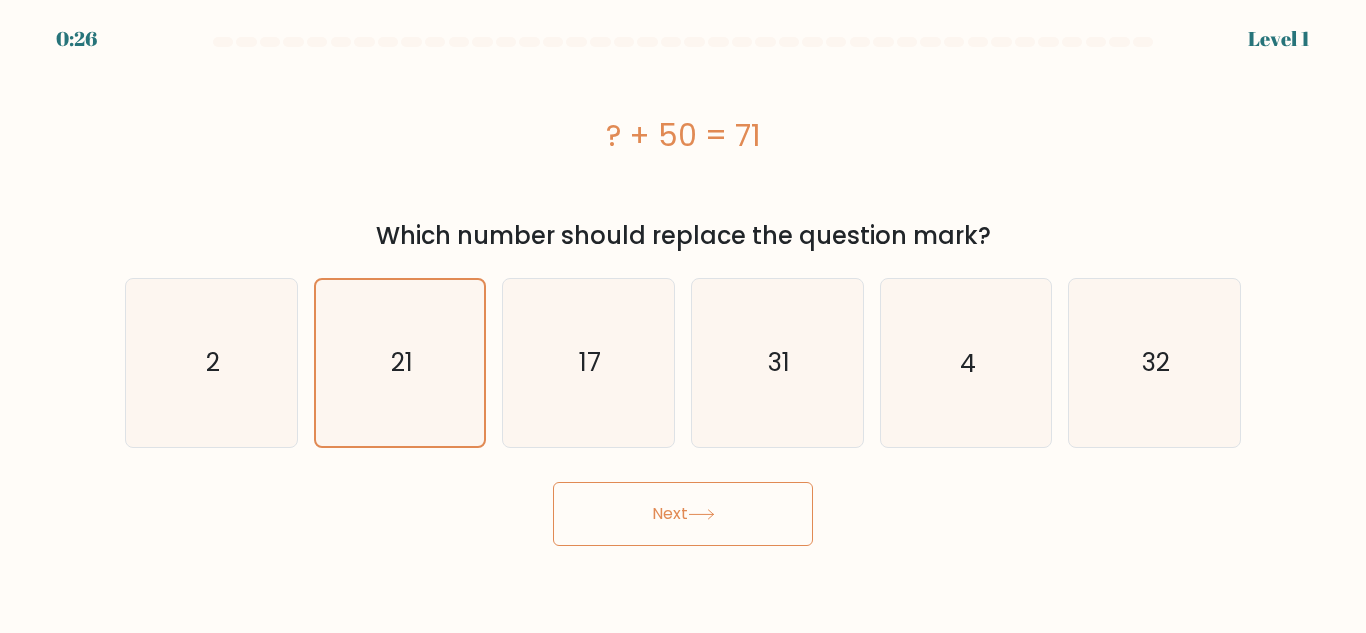 click on "0:26
Level 1
a." at bounding box center (683, 316) 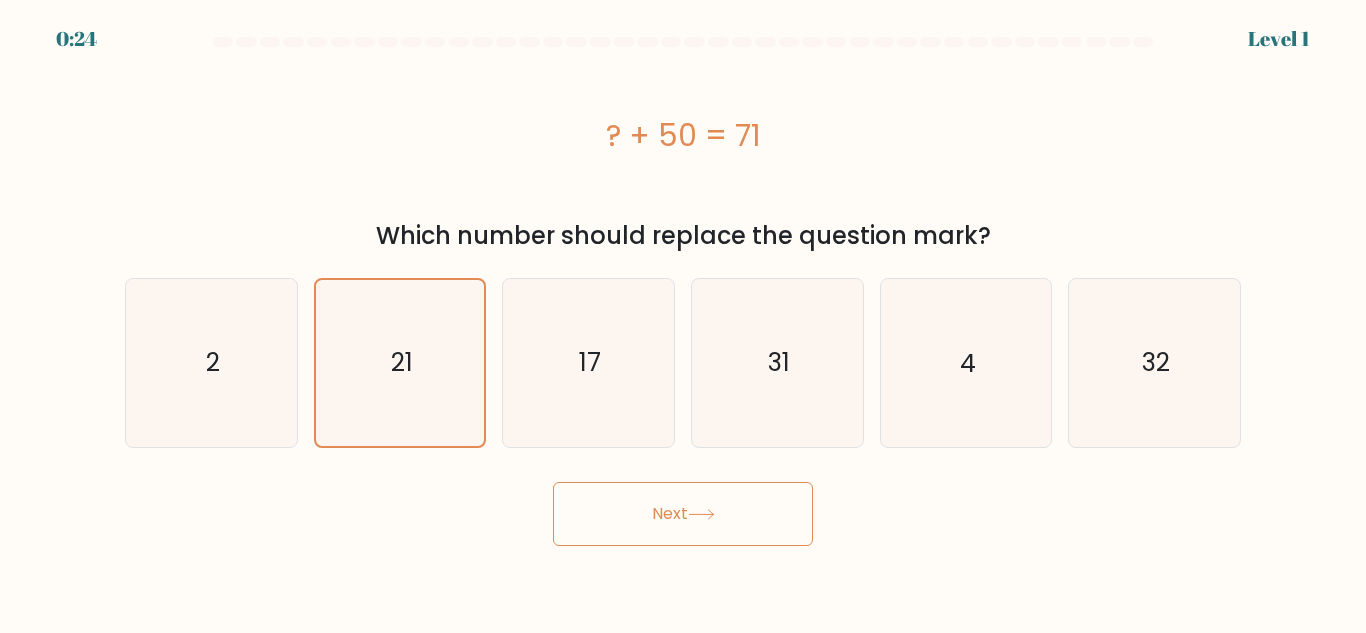 click on "Next" at bounding box center (683, 514) 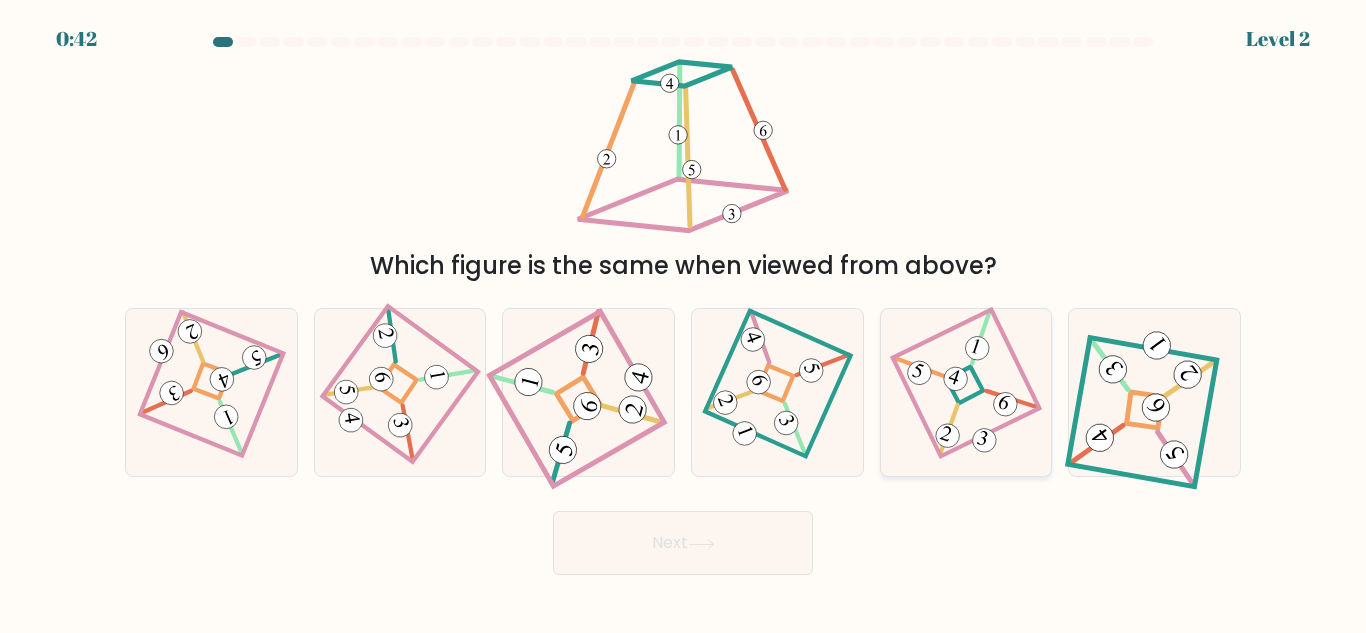 click 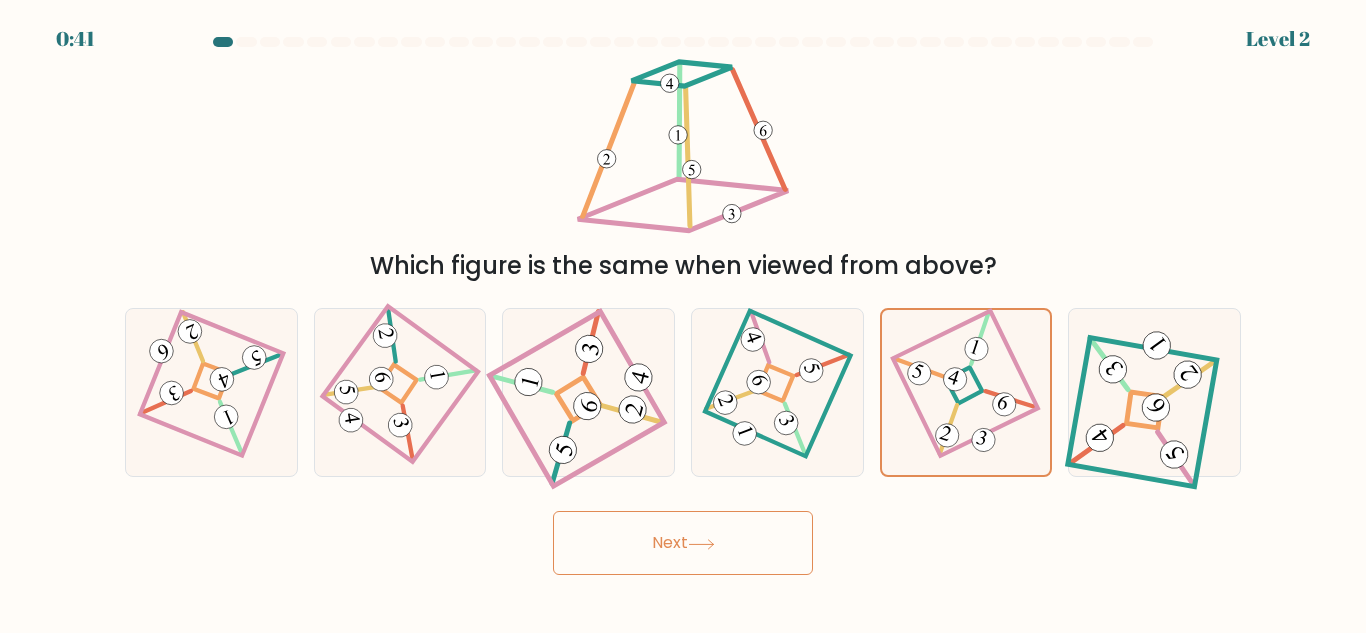 click on "Next" at bounding box center [683, 543] 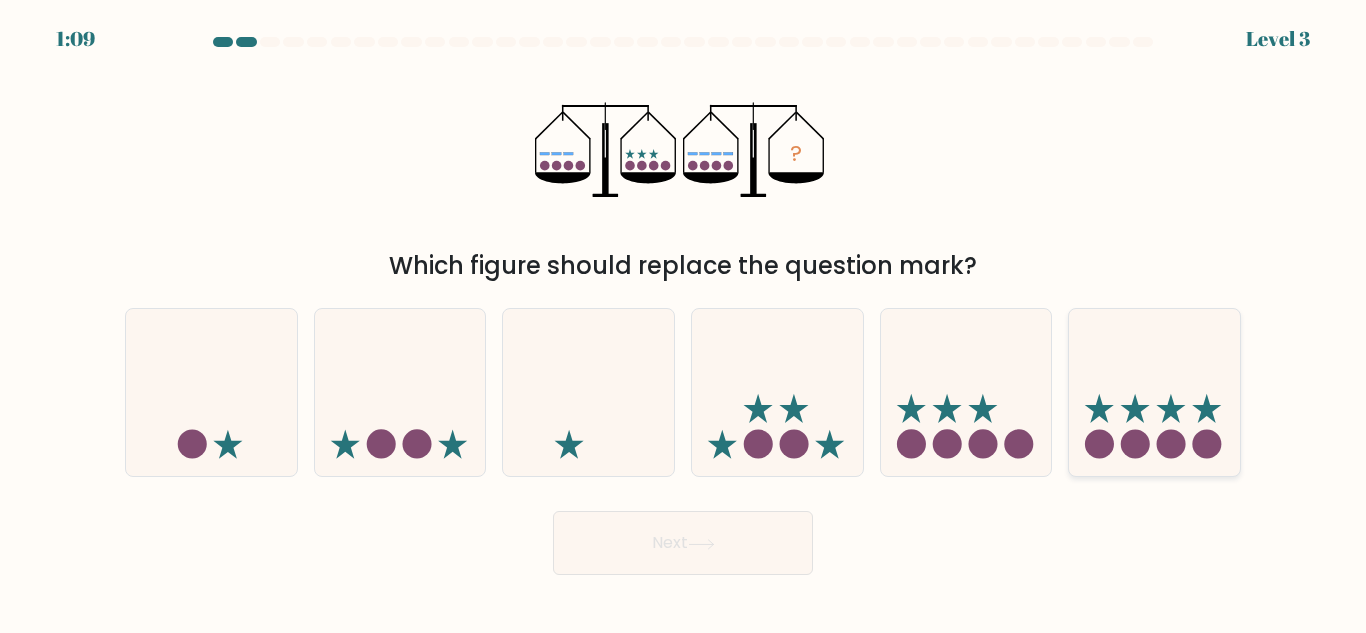 click 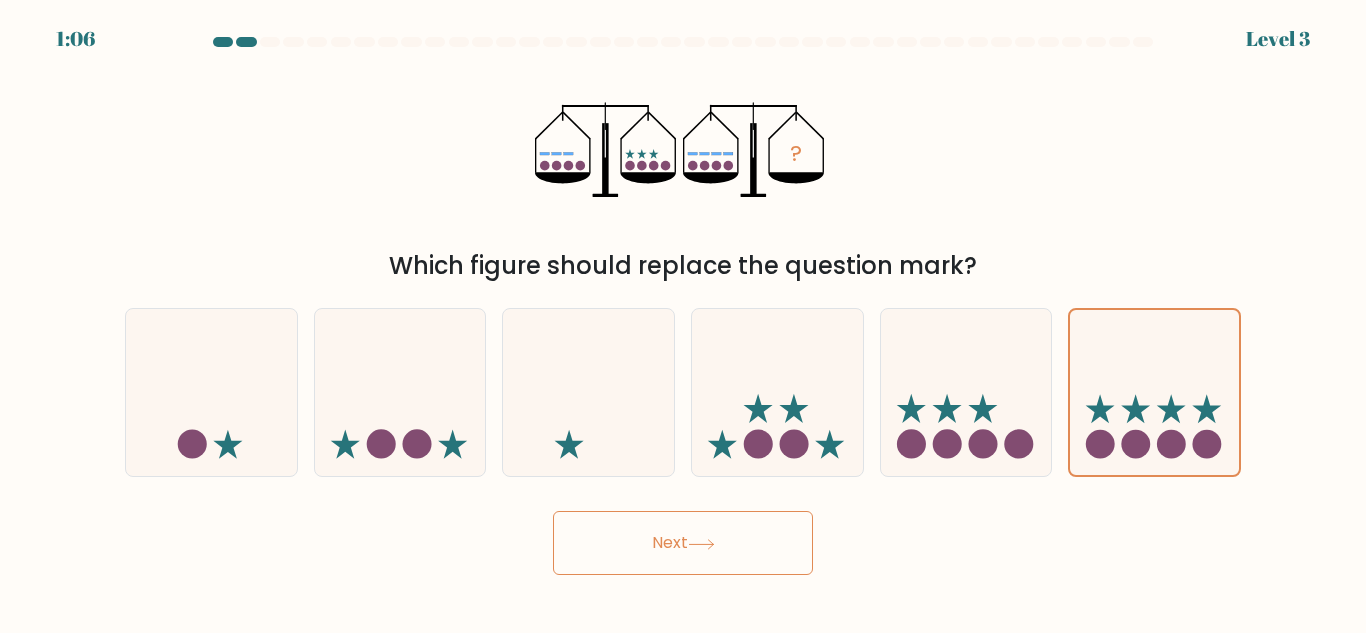 click on "Next" at bounding box center [683, 543] 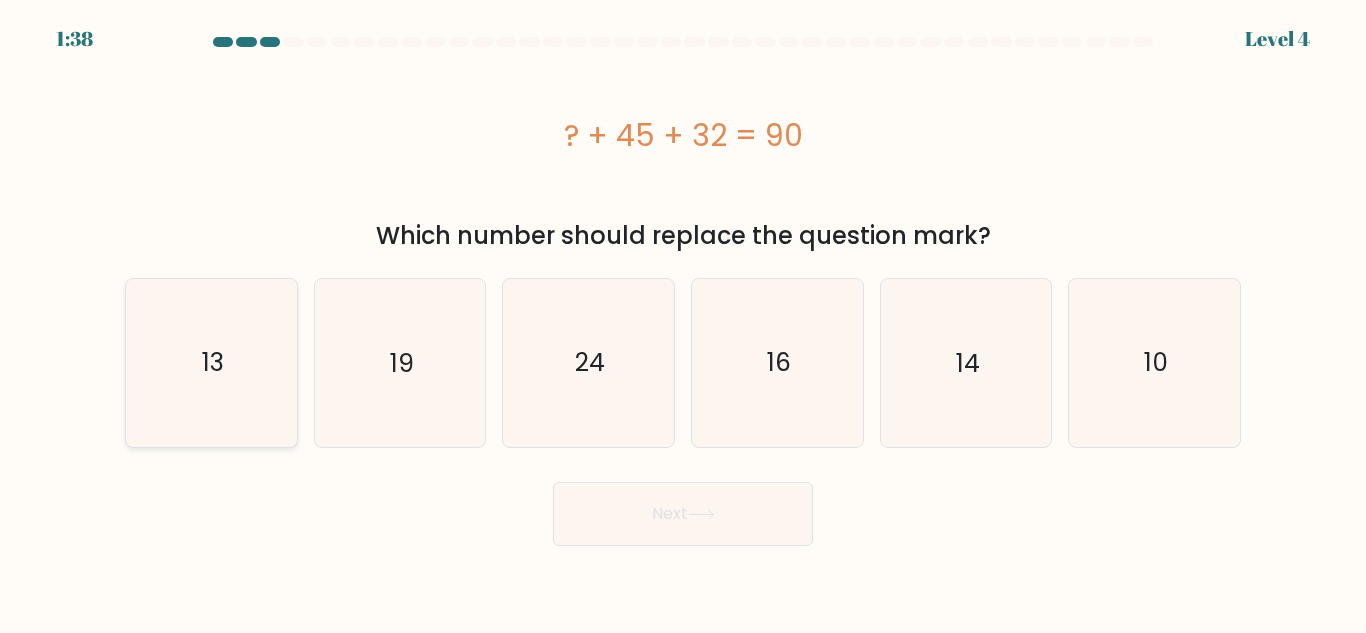 click on "13" 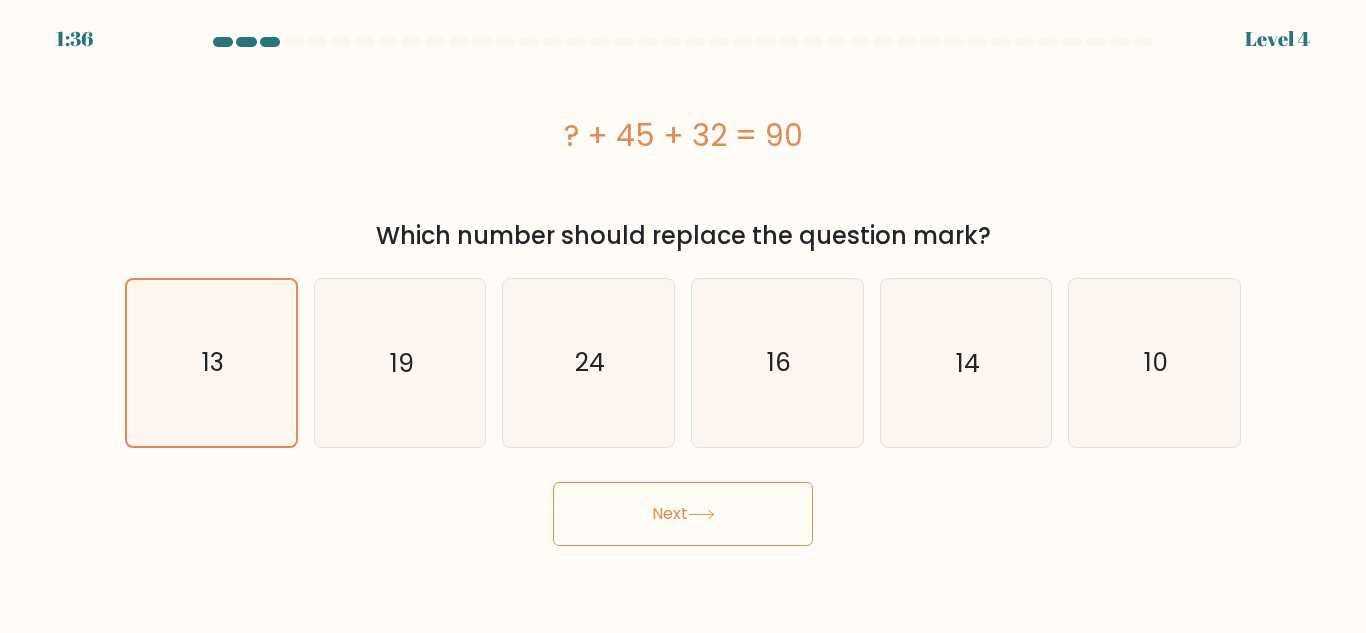 click on "1:36
Level 4
a." at bounding box center (683, 316) 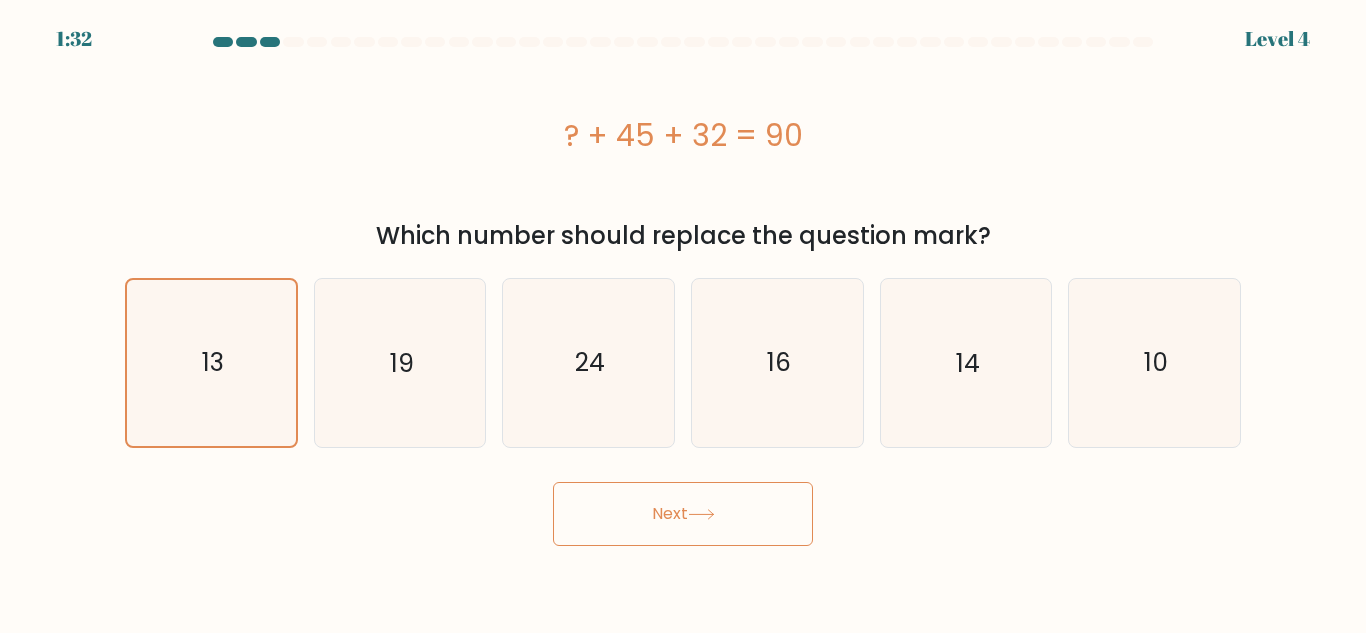click on "Next" at bounding box center (683, 514) 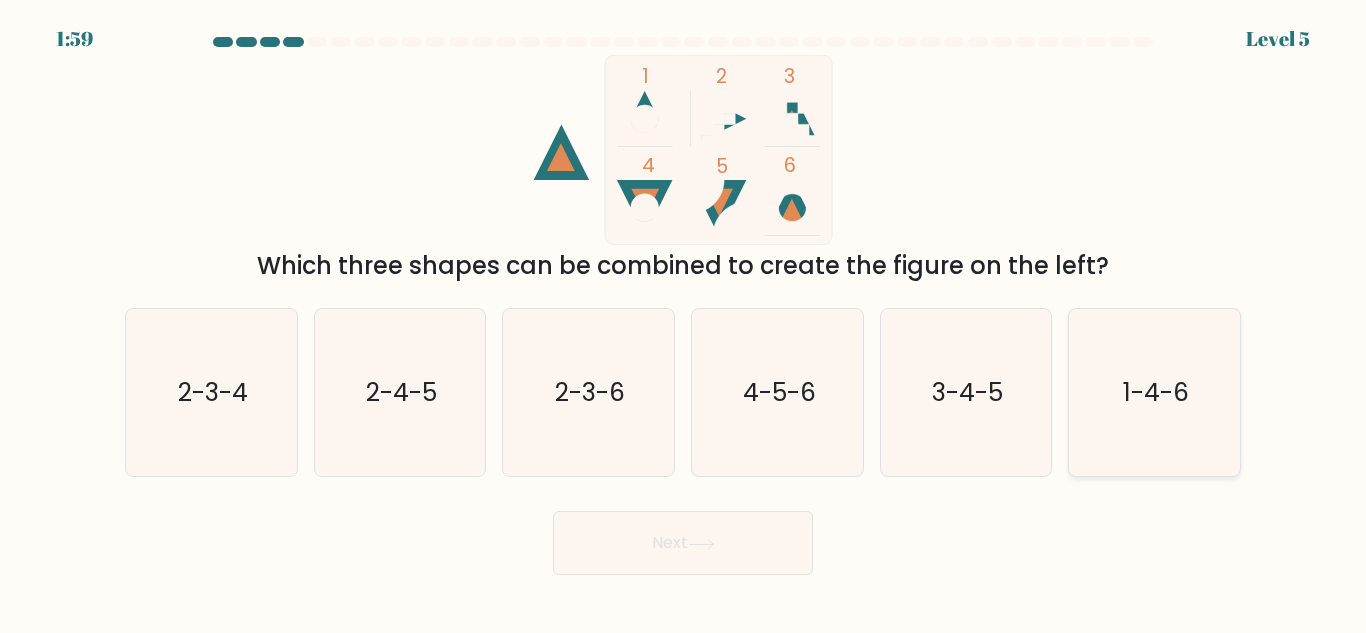 click on "1-4-6" 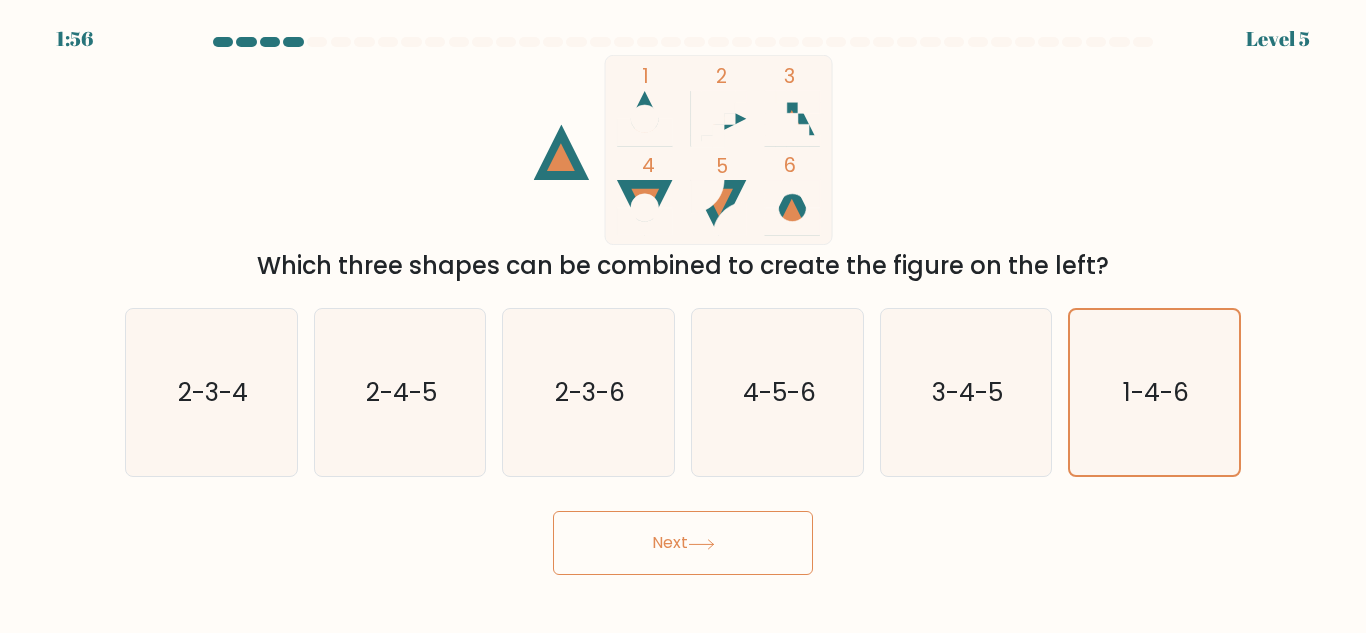 click on "Next" at bounding box center [683, 543] 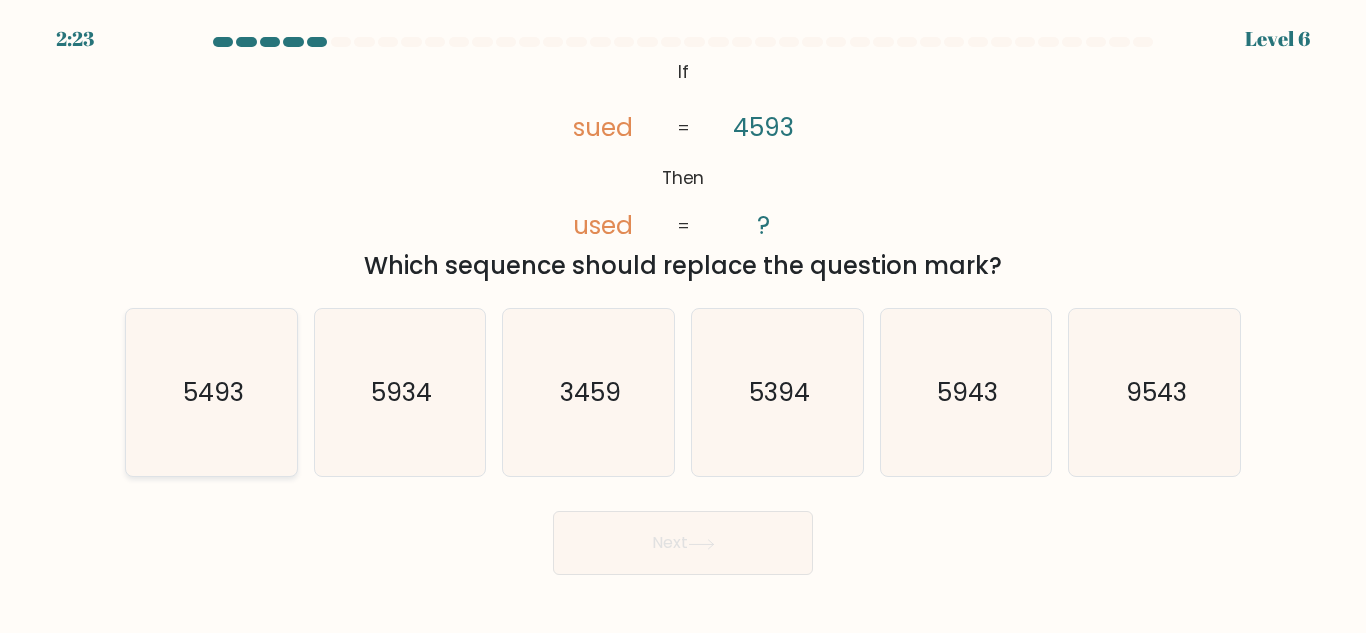 click on "5493" 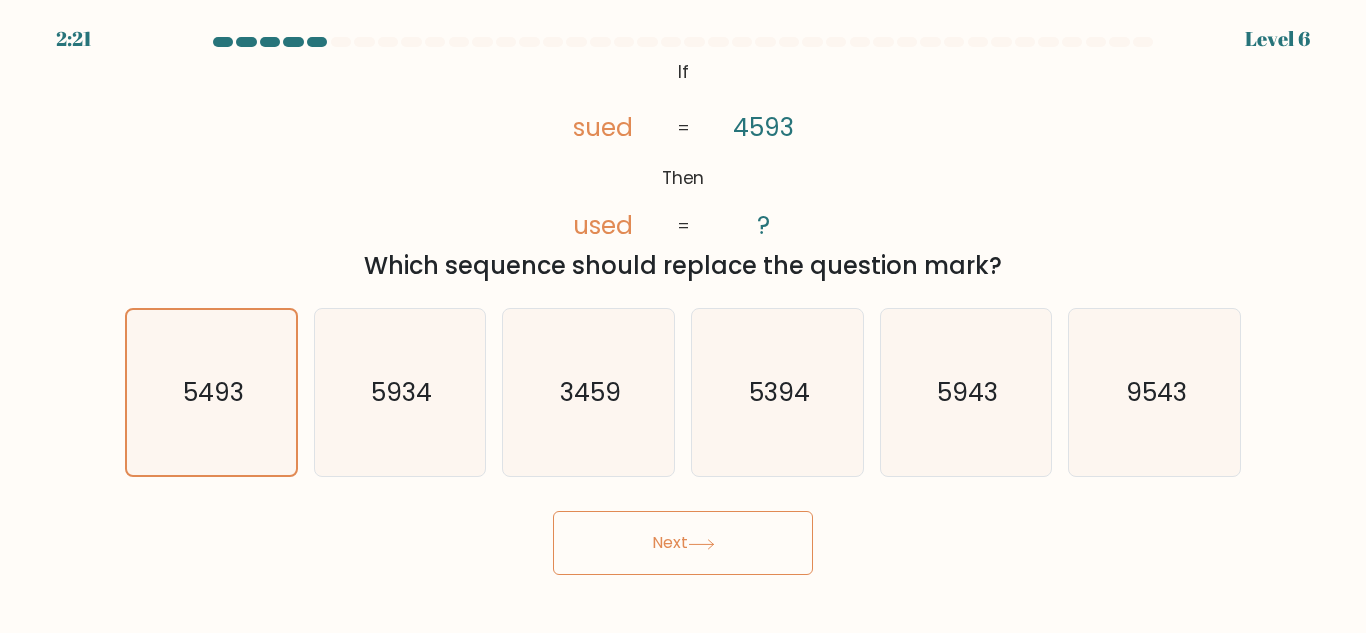 click on "Next" at bounding box center (683, 543) 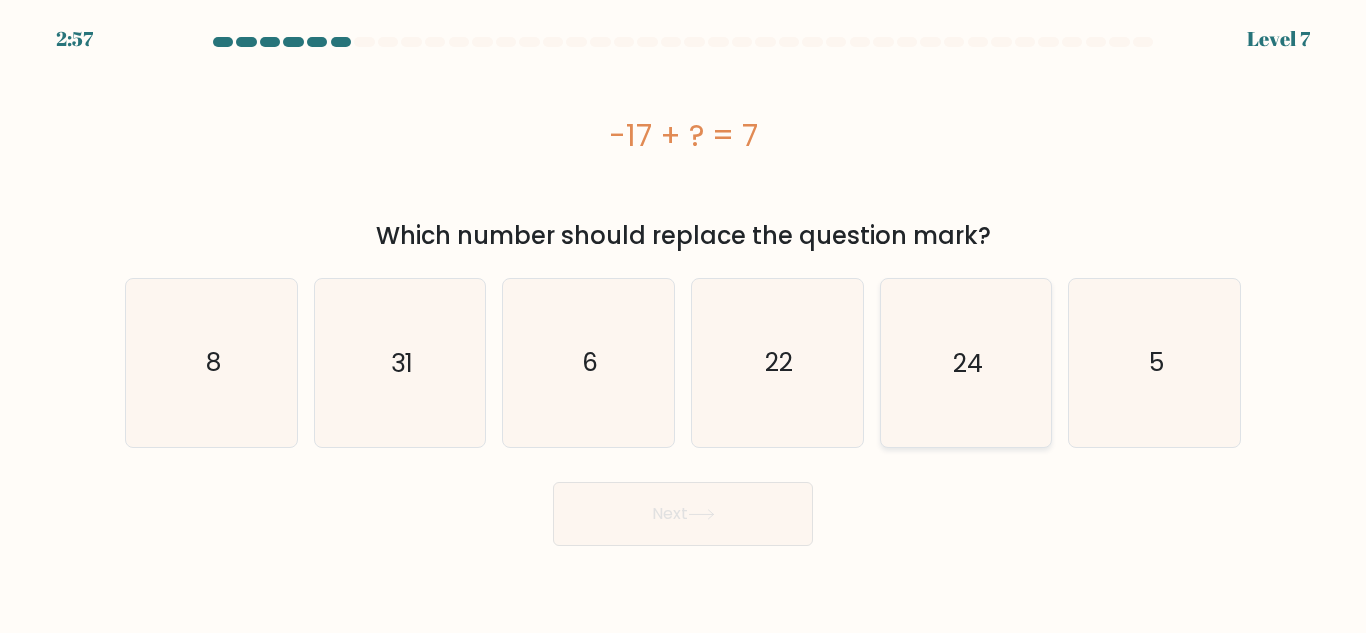 click on "24" 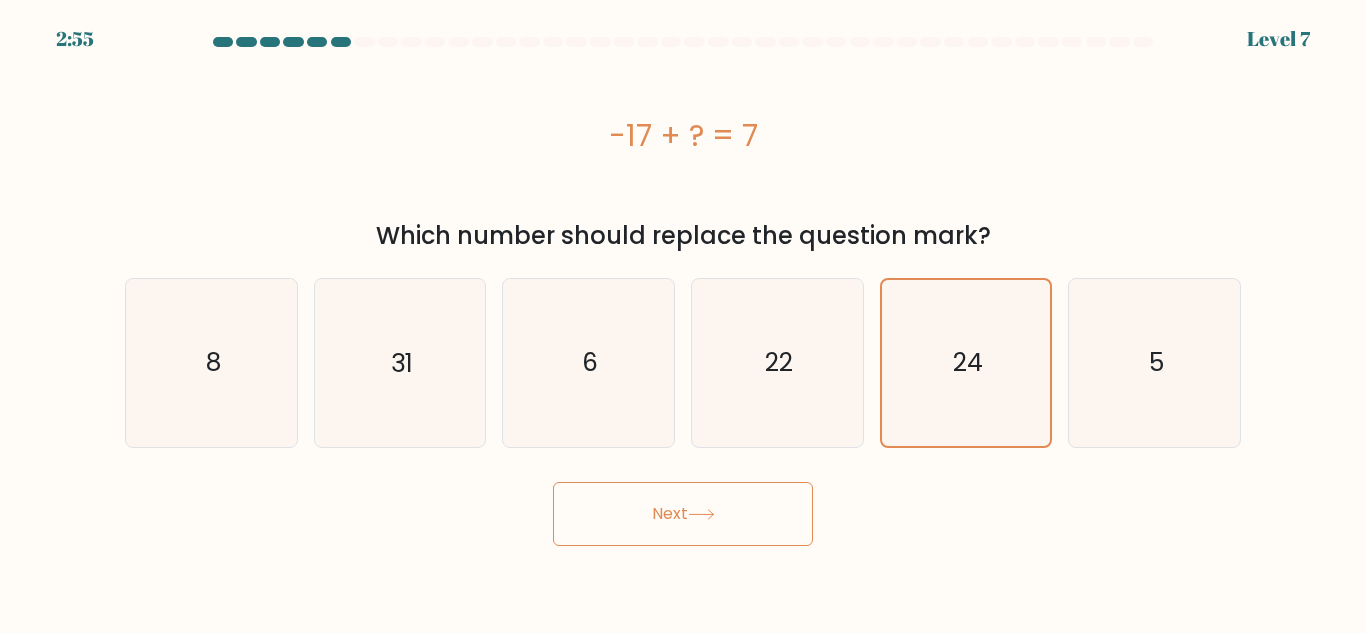 click on "Next" at bounding box center [683, 509] 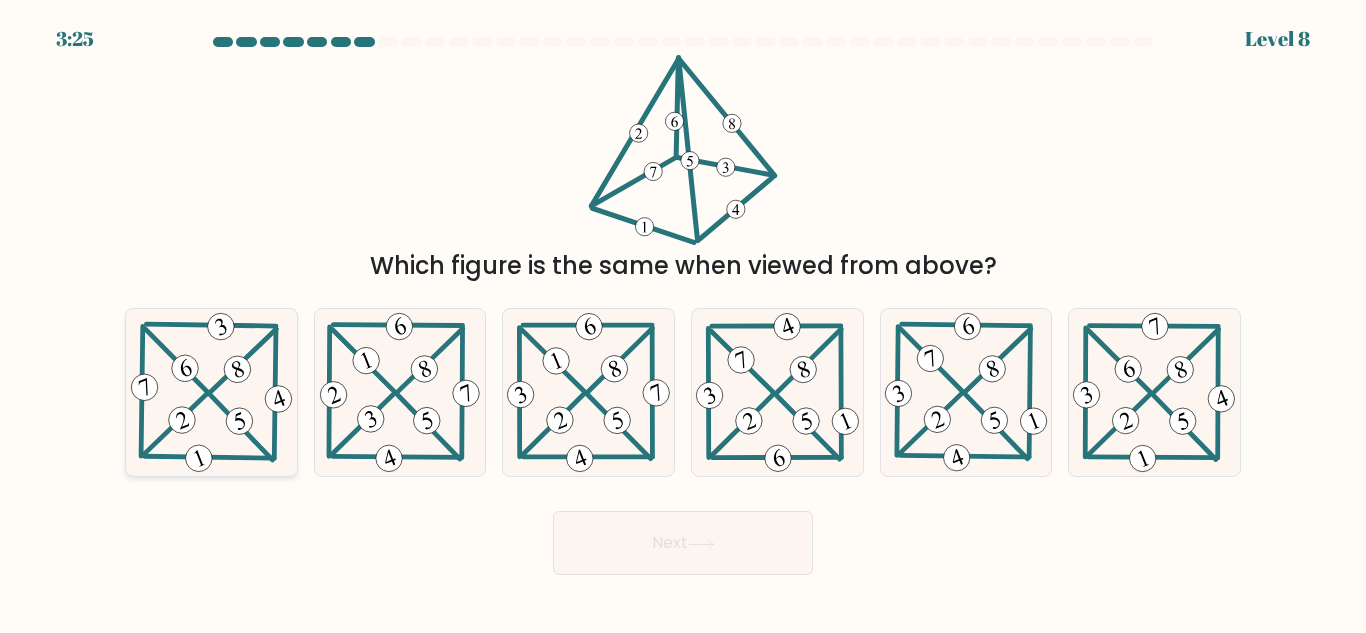 click 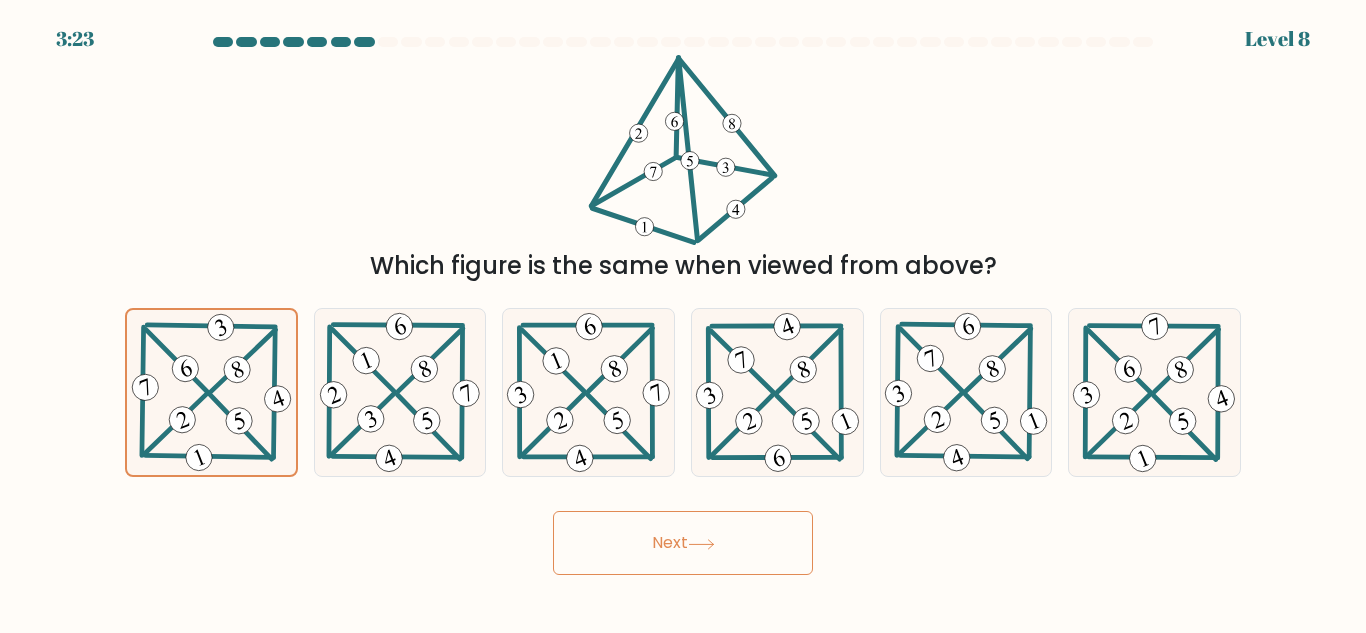 click on "Next" at bounding box center [683, 543] 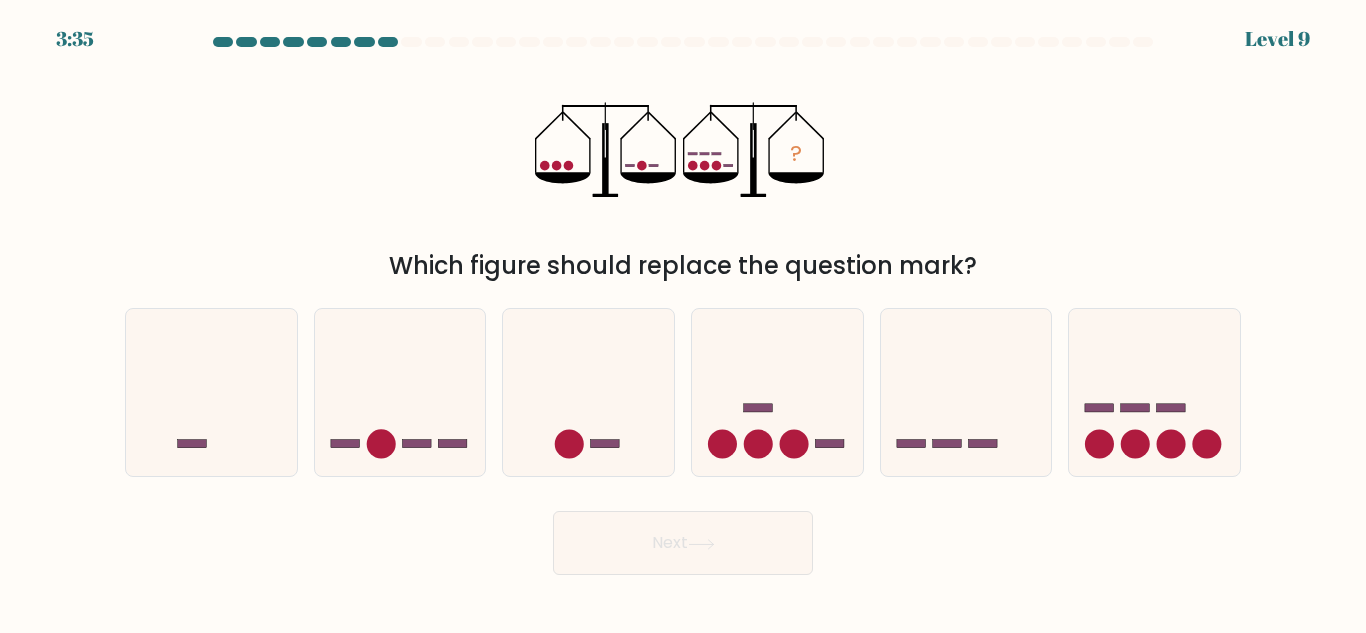 click at bounding box center [683, 306] 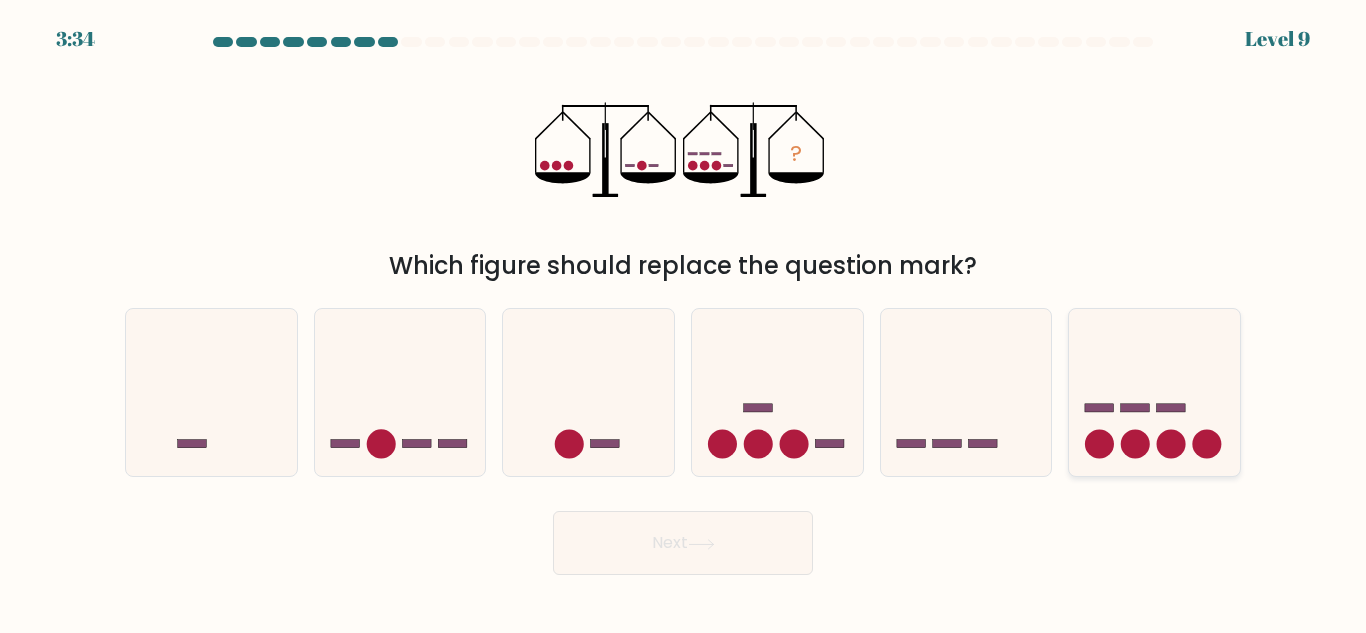 click 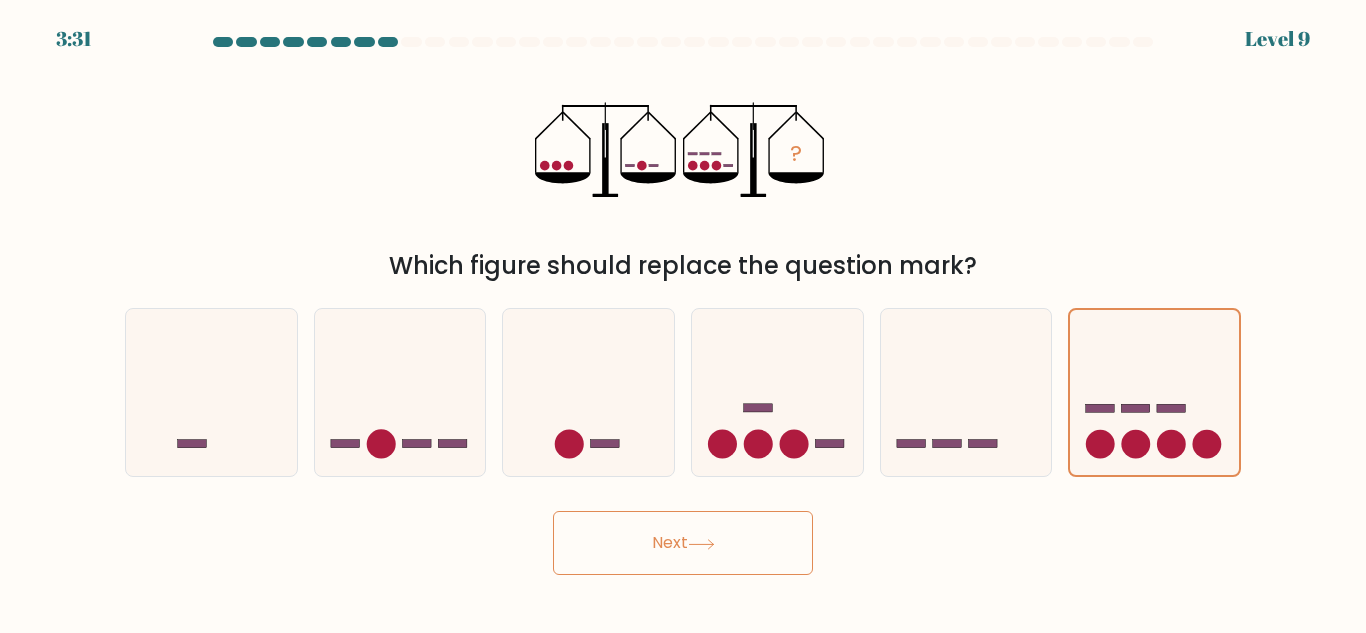 click 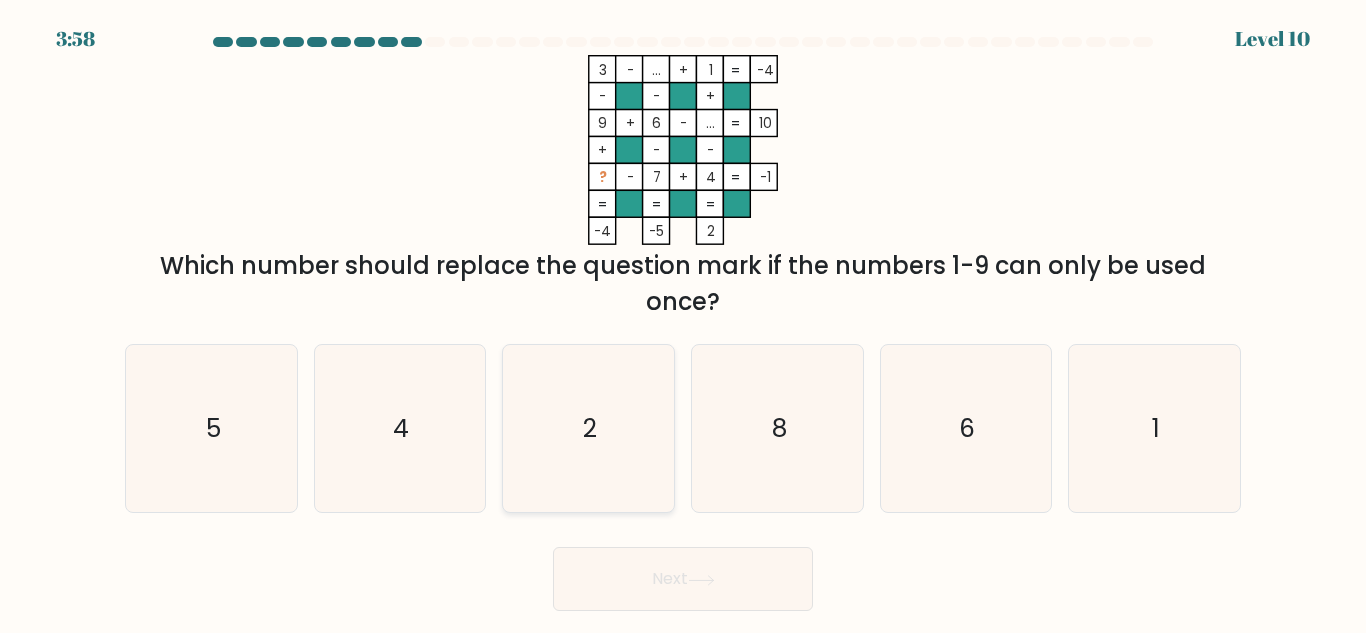 click on "2" 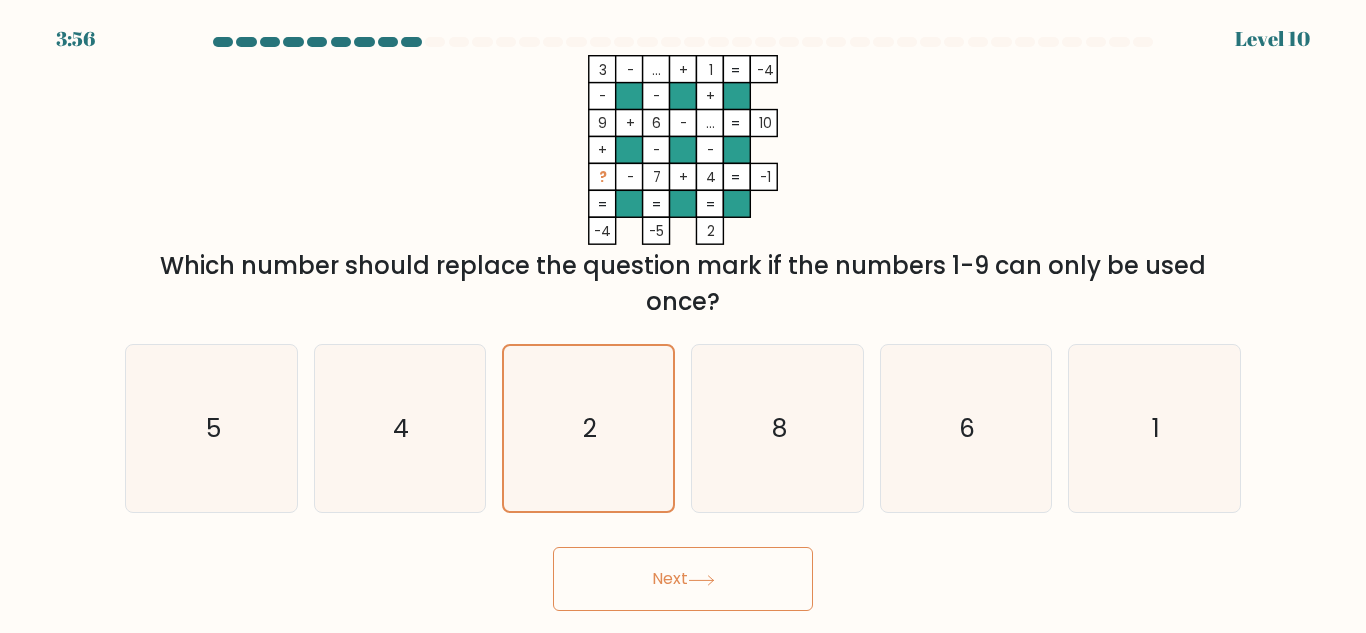 click on "Next" at bounding box center (683, 579) 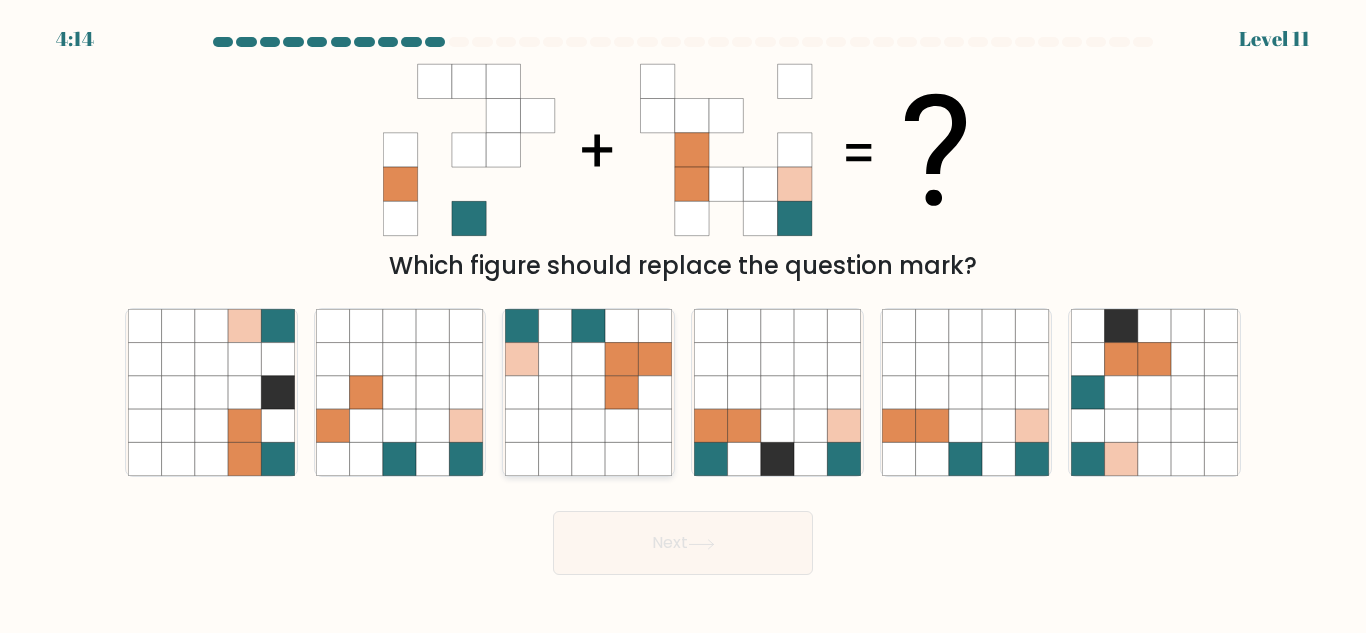 click 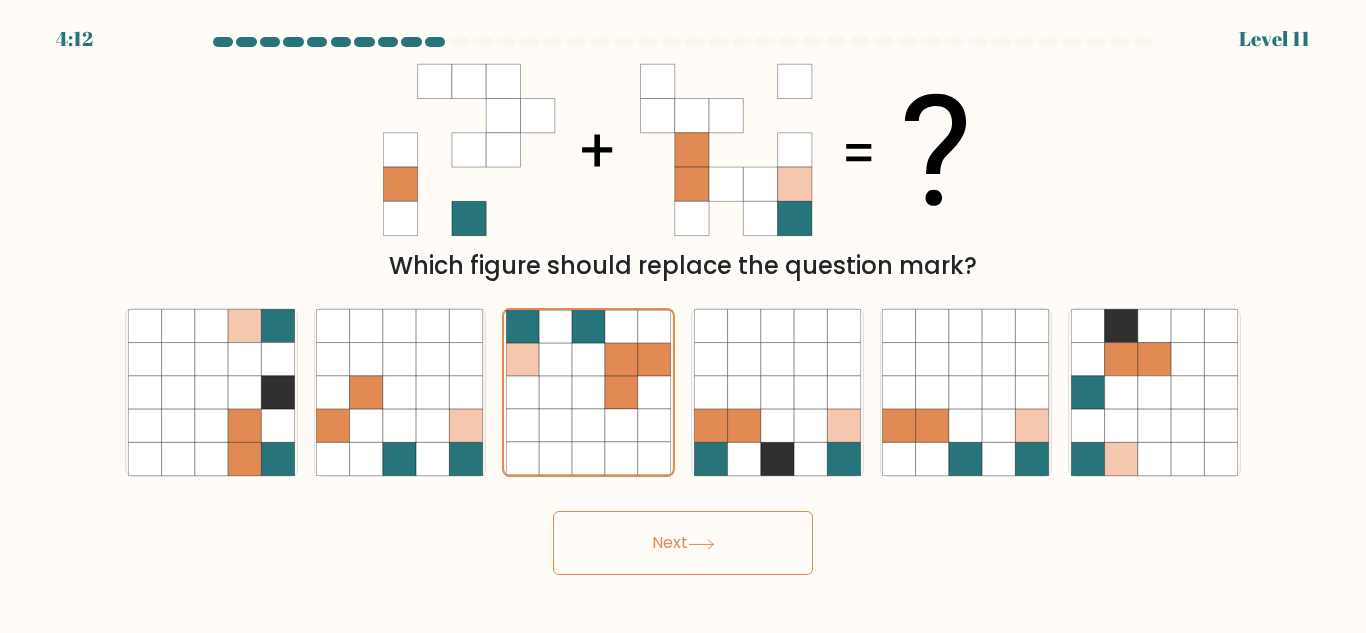 click on "Next" at bounding box center [683, 543] 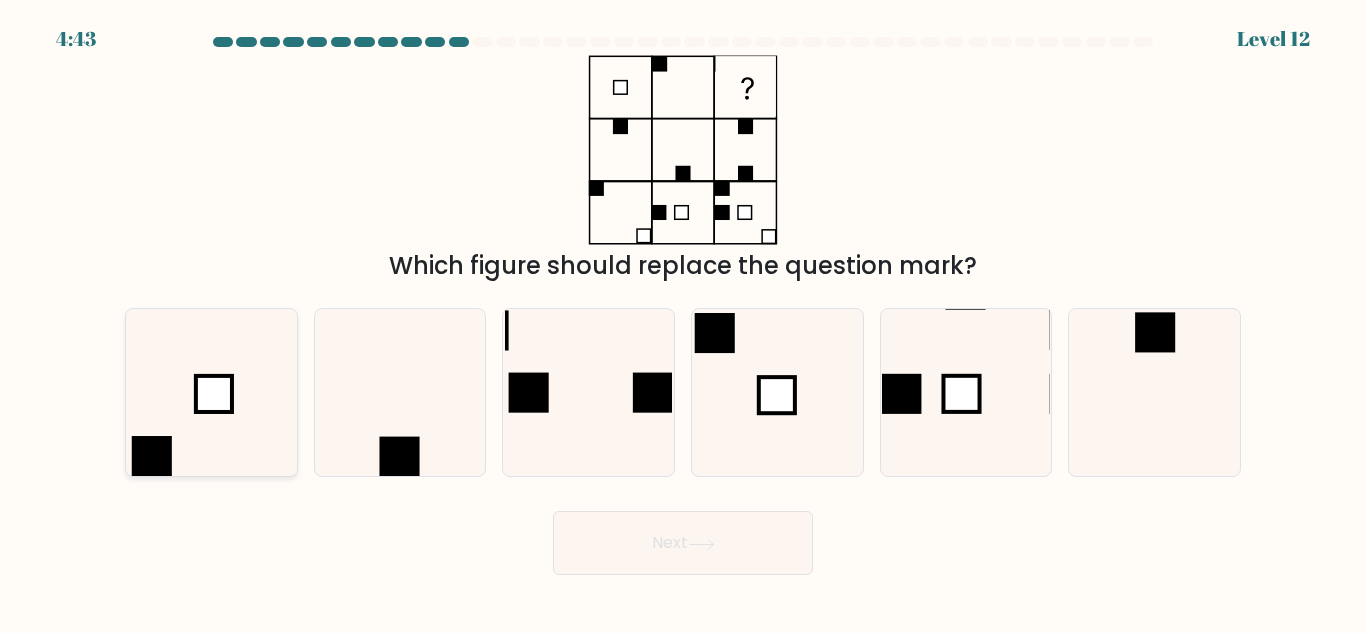 click 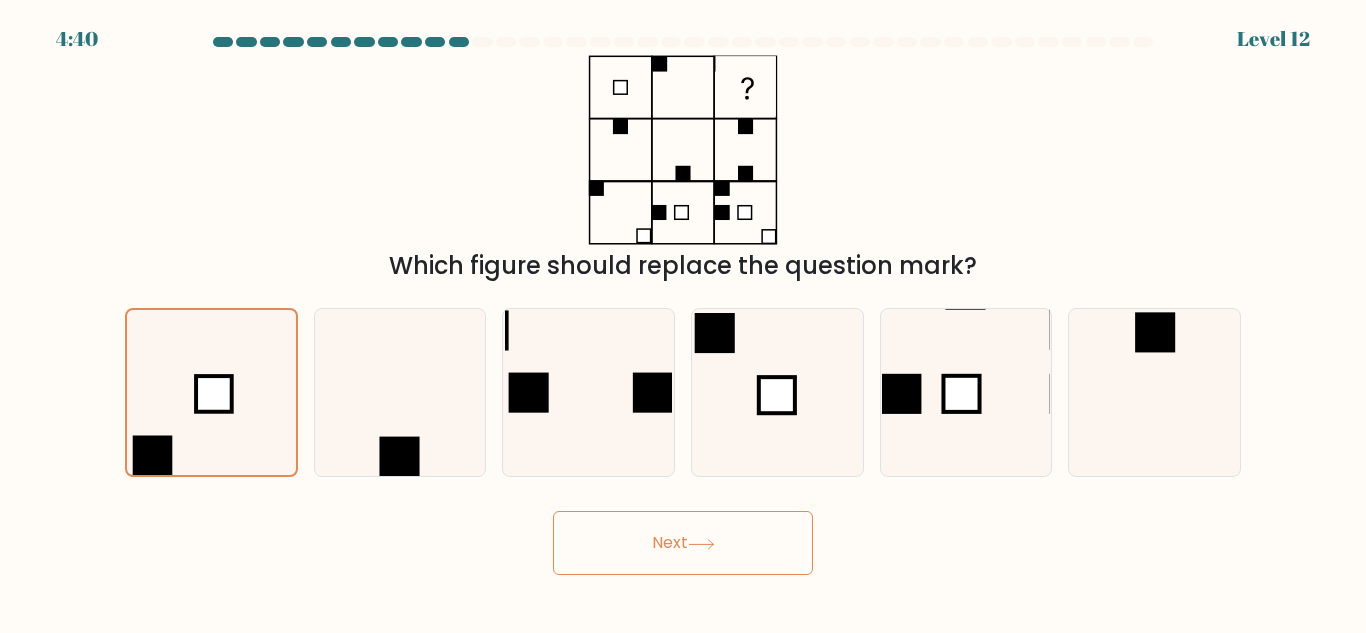 click on "Next" at bounding box center [683, 538] 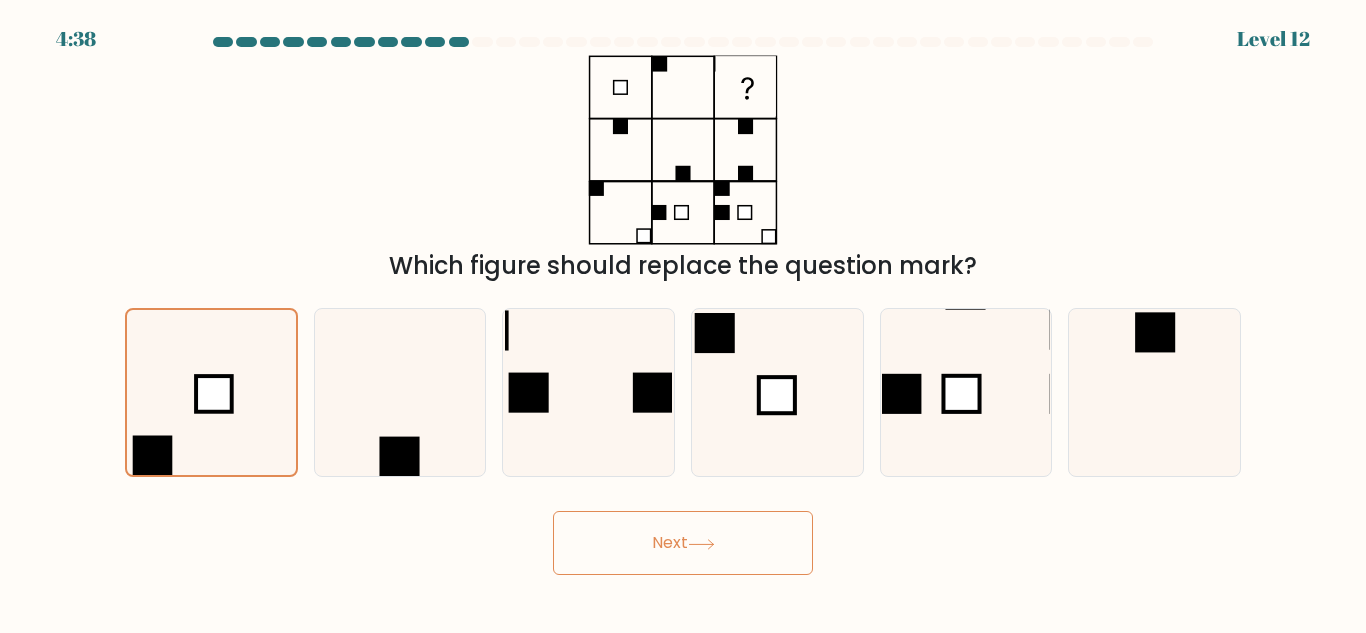 click on "Next" at bounding box center [683, 543] 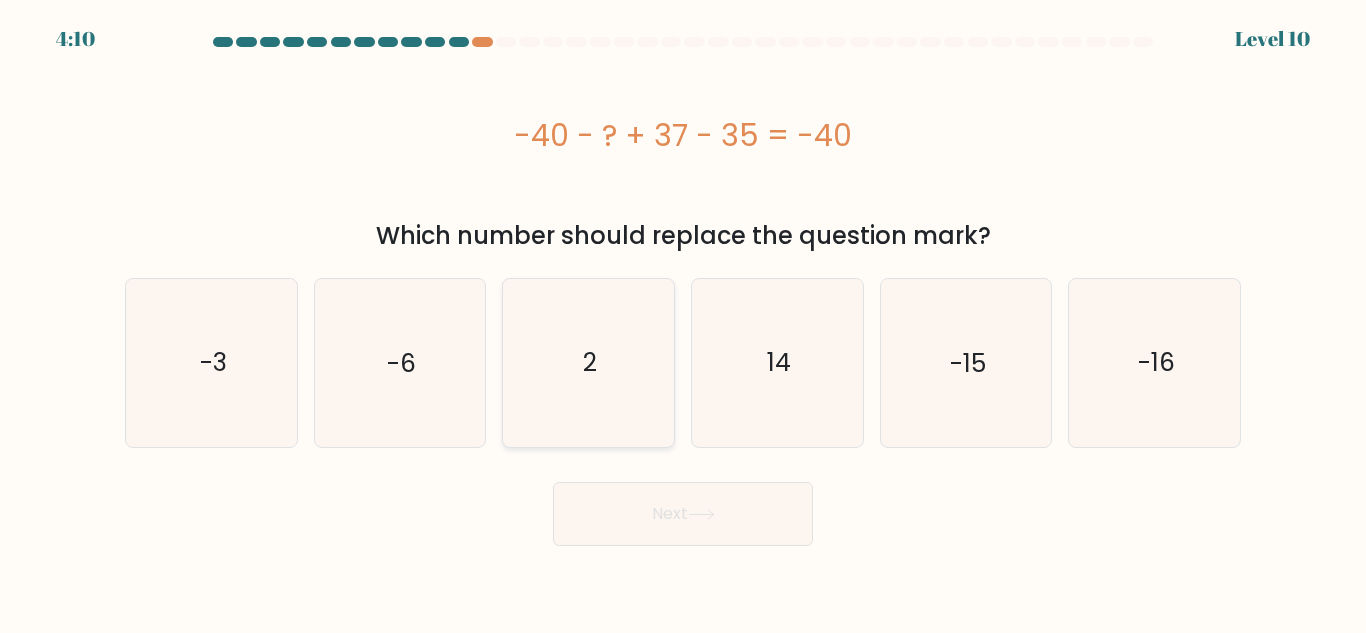 click on "2" 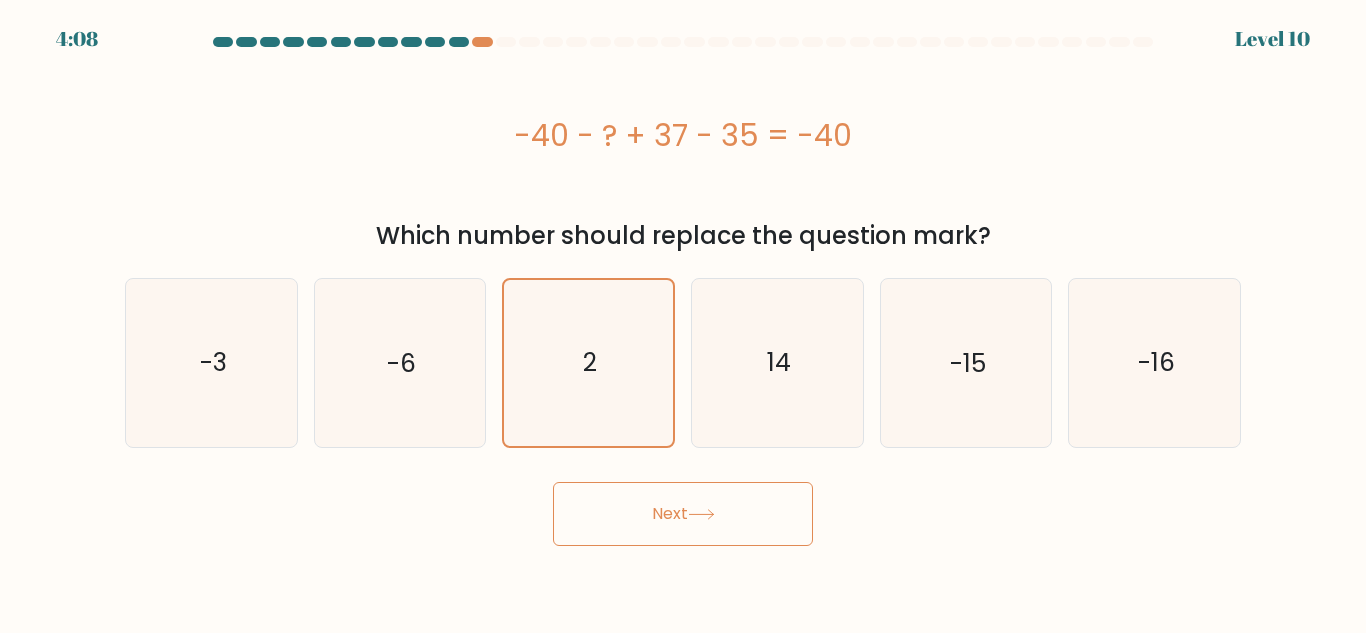 click on "Next" at bounding box center (683, 514) 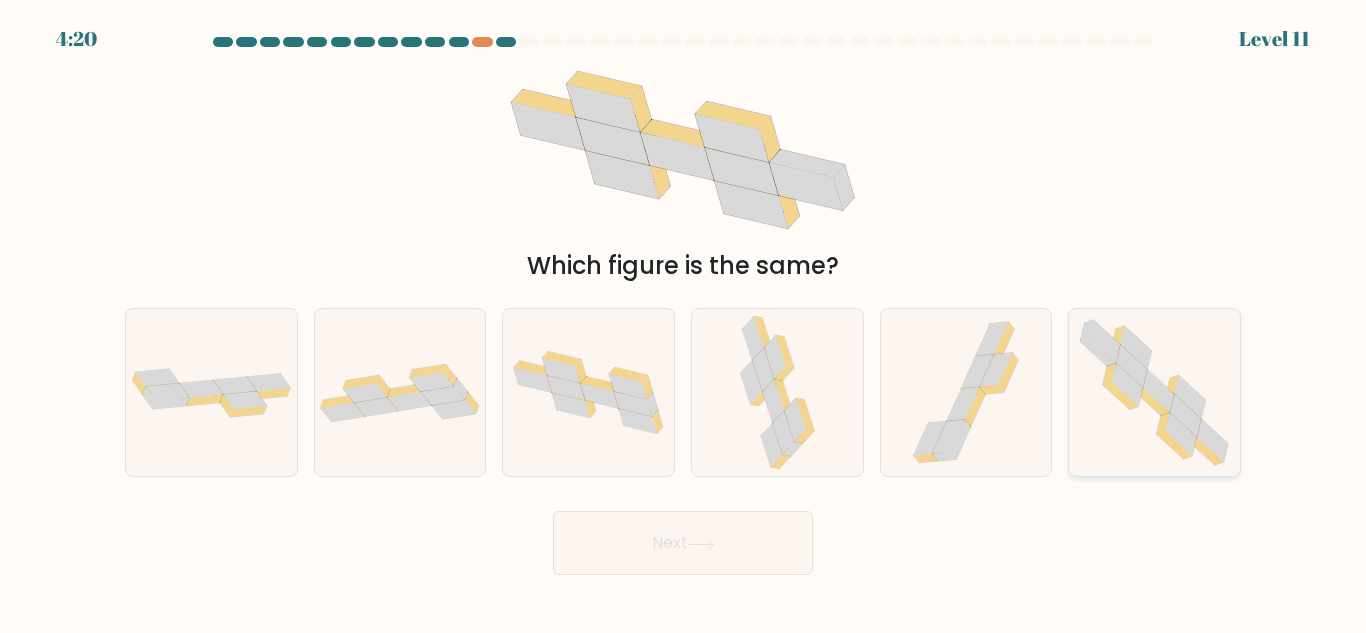 click 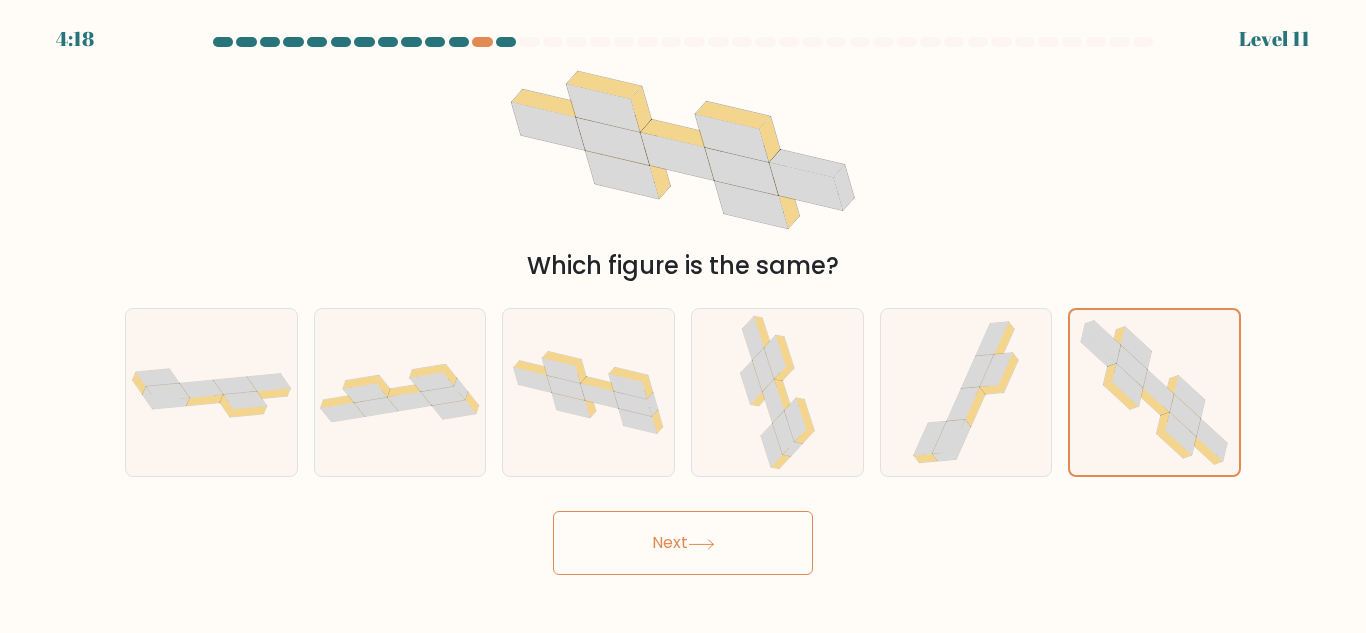 click on "Next" at bounding box center [683, 543] 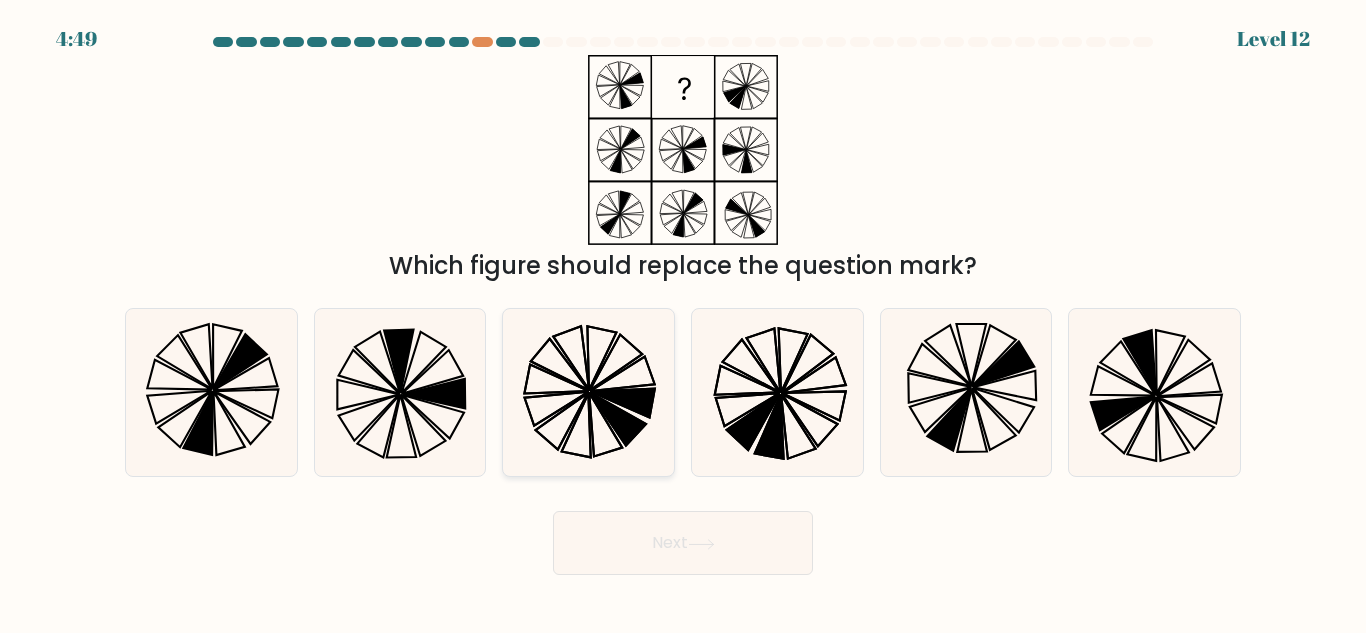 click 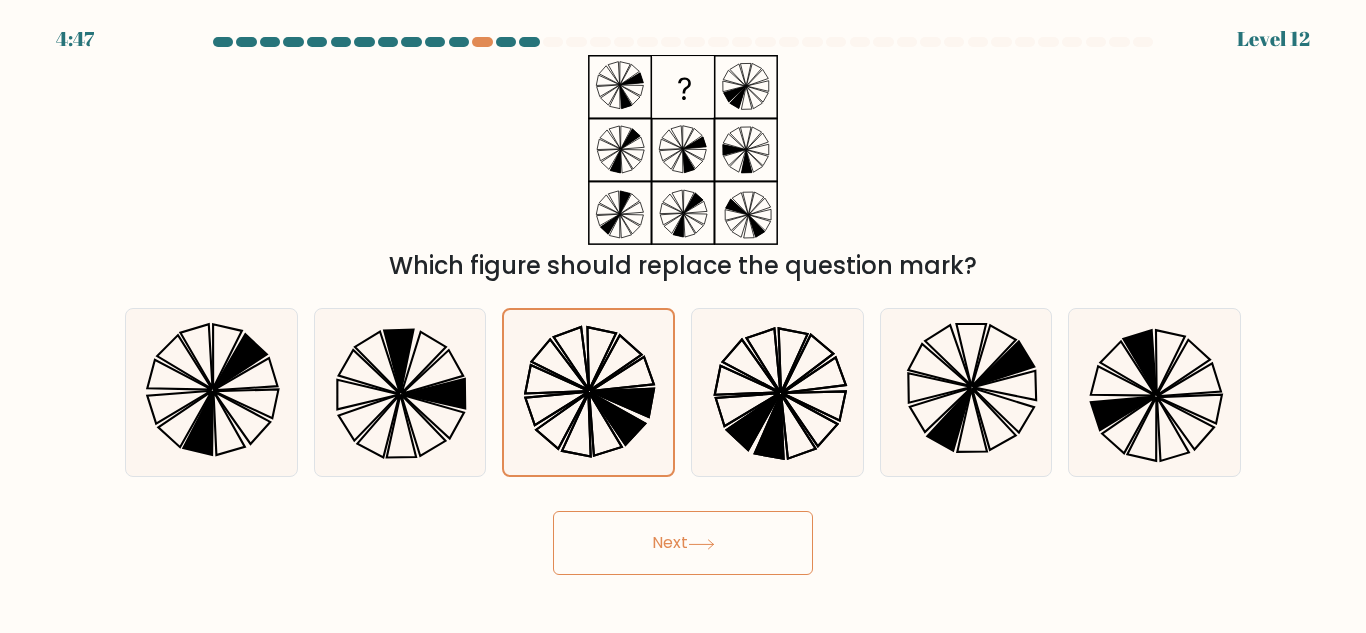 click on "Next" at bounding box center [683, 543] 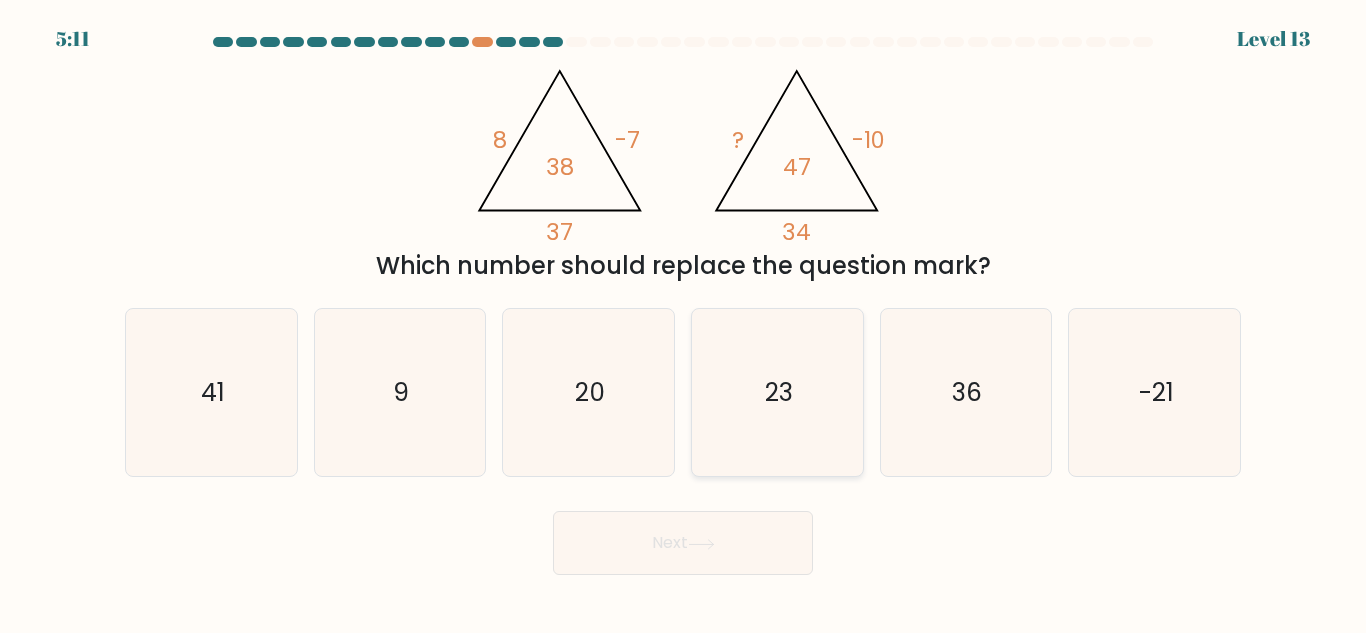 click on "23" 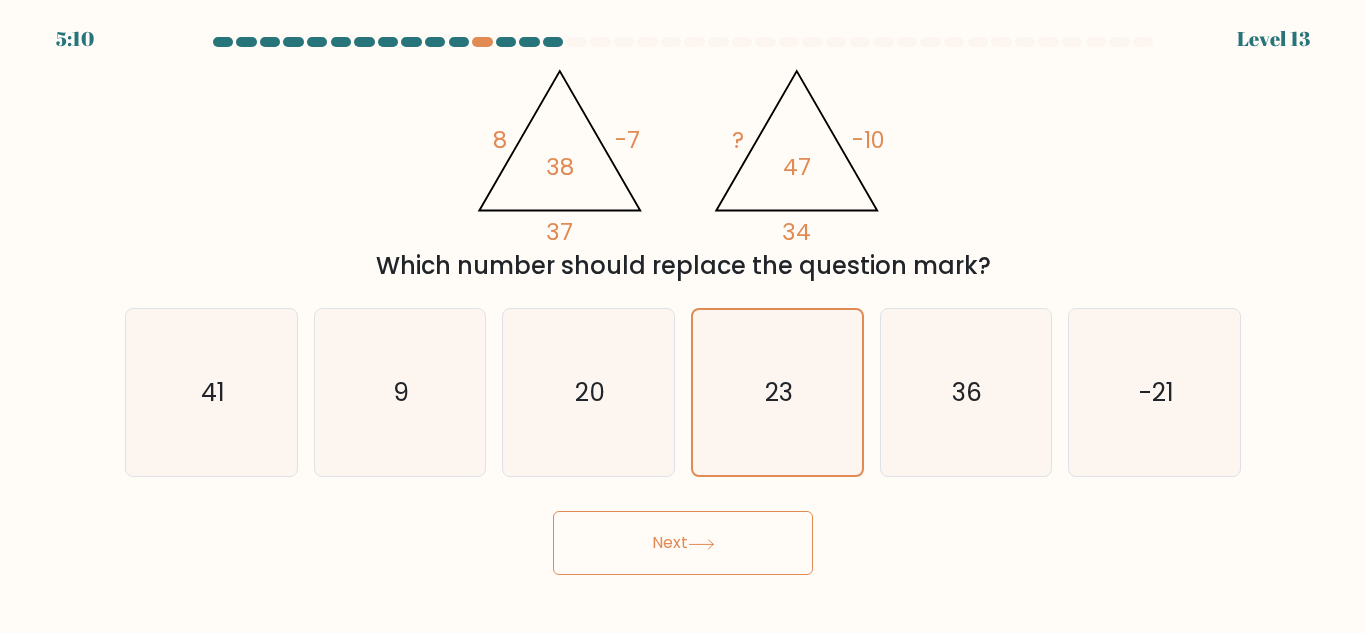click on "Next" at bounding box center [683, 543] 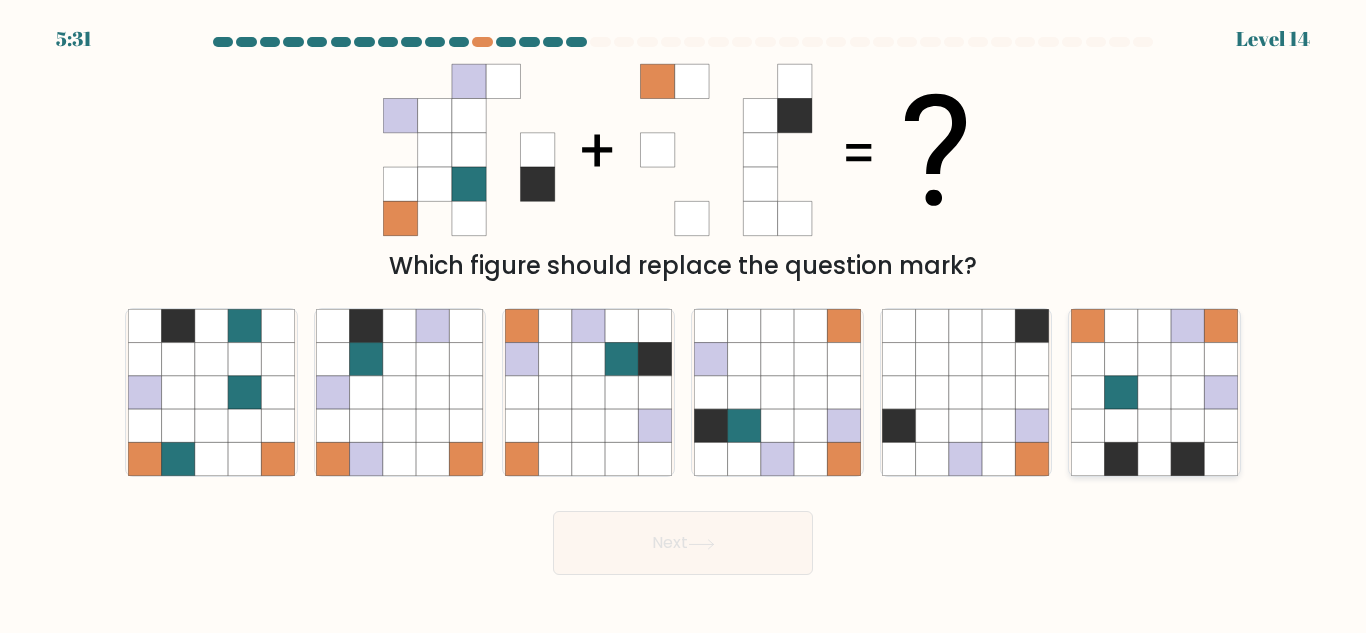 click 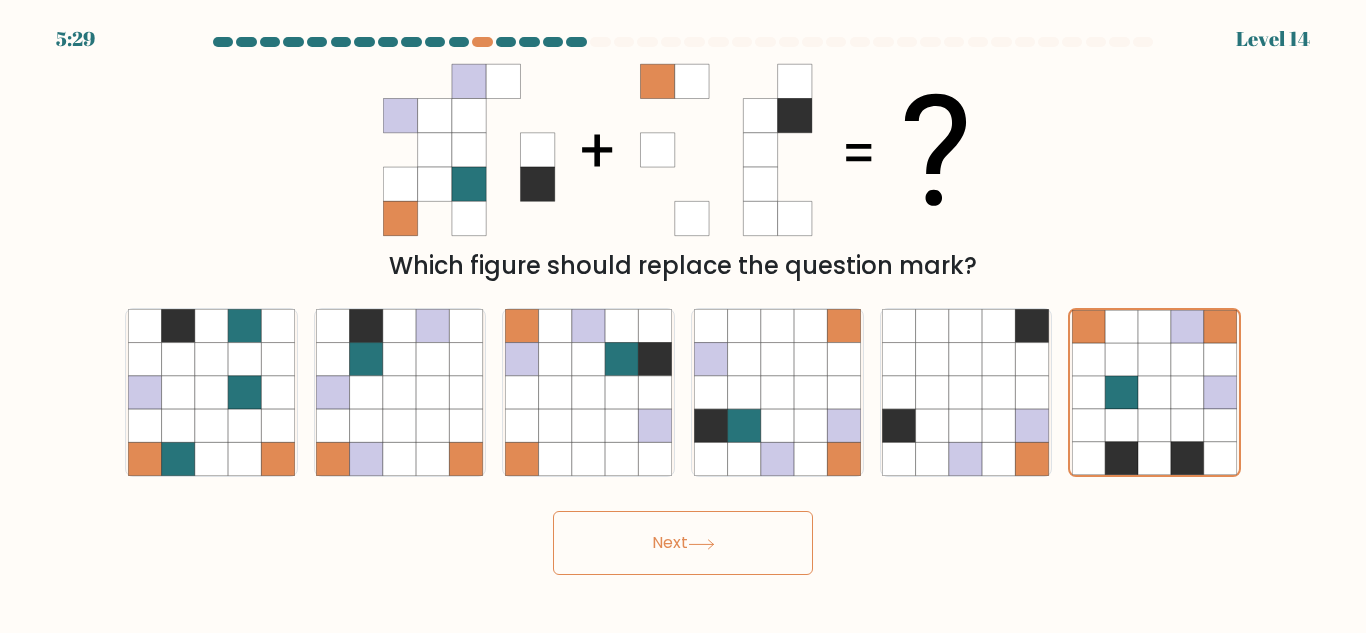 click on "Next" at bounding box center (683, 543) 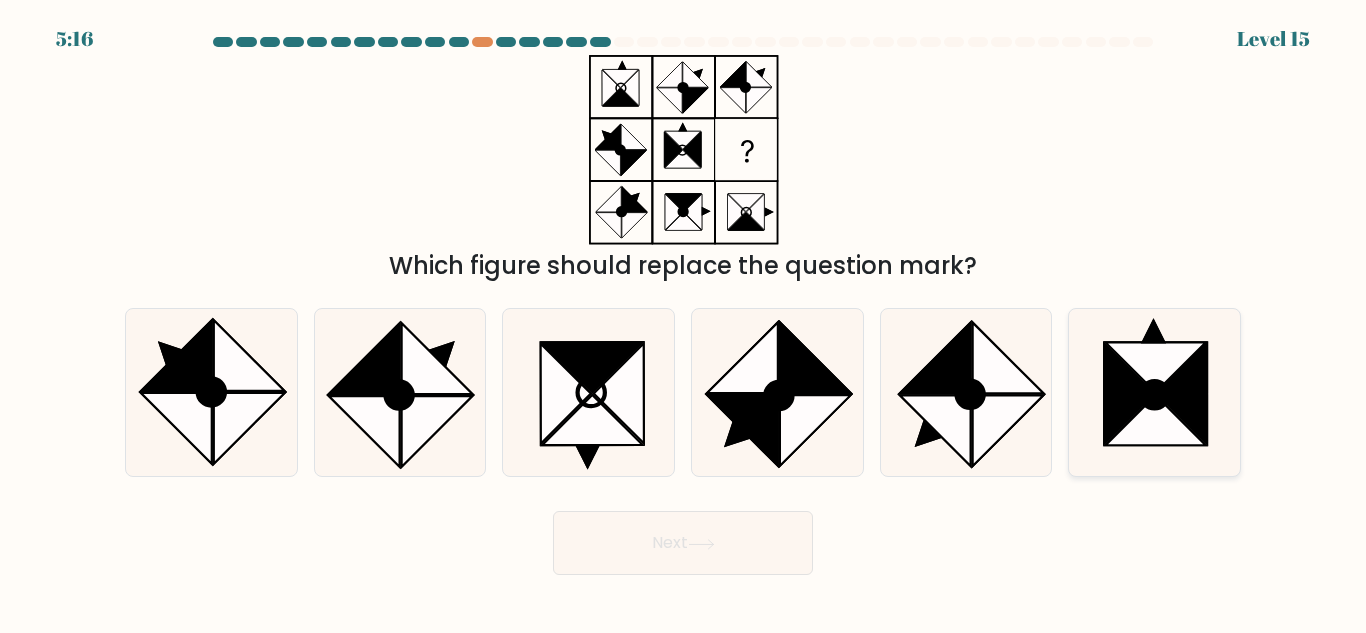 click 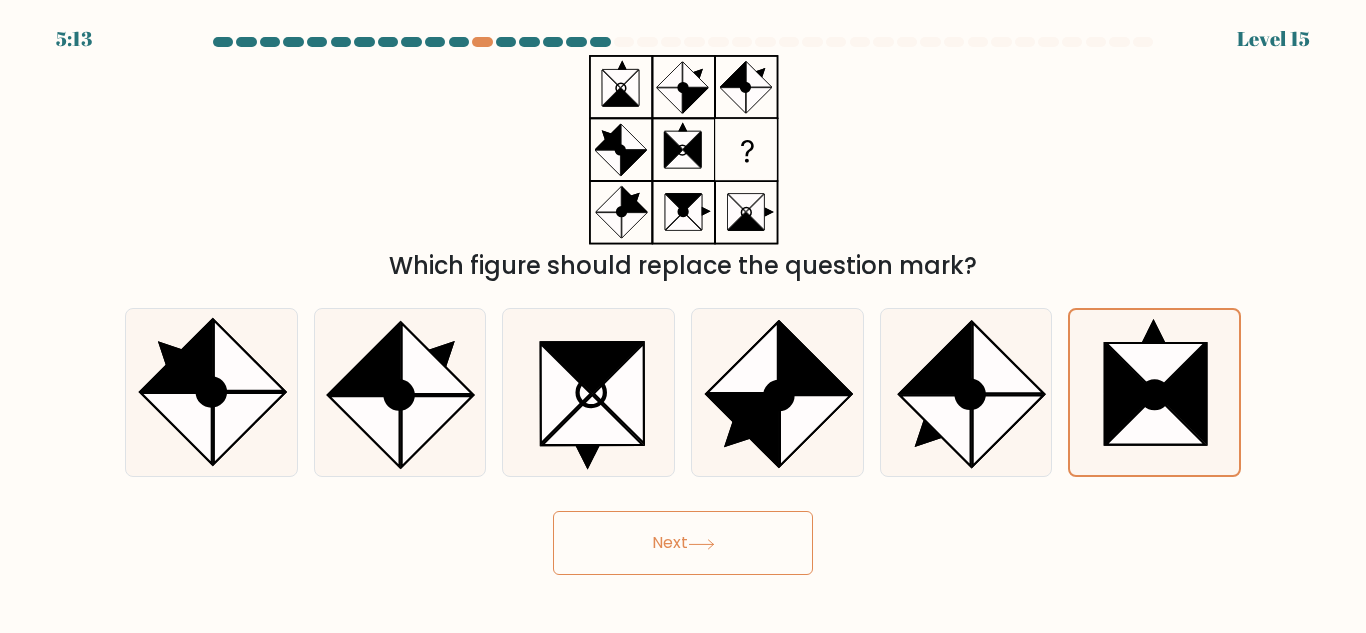 click on "Next" at bounding box center (683, 543) 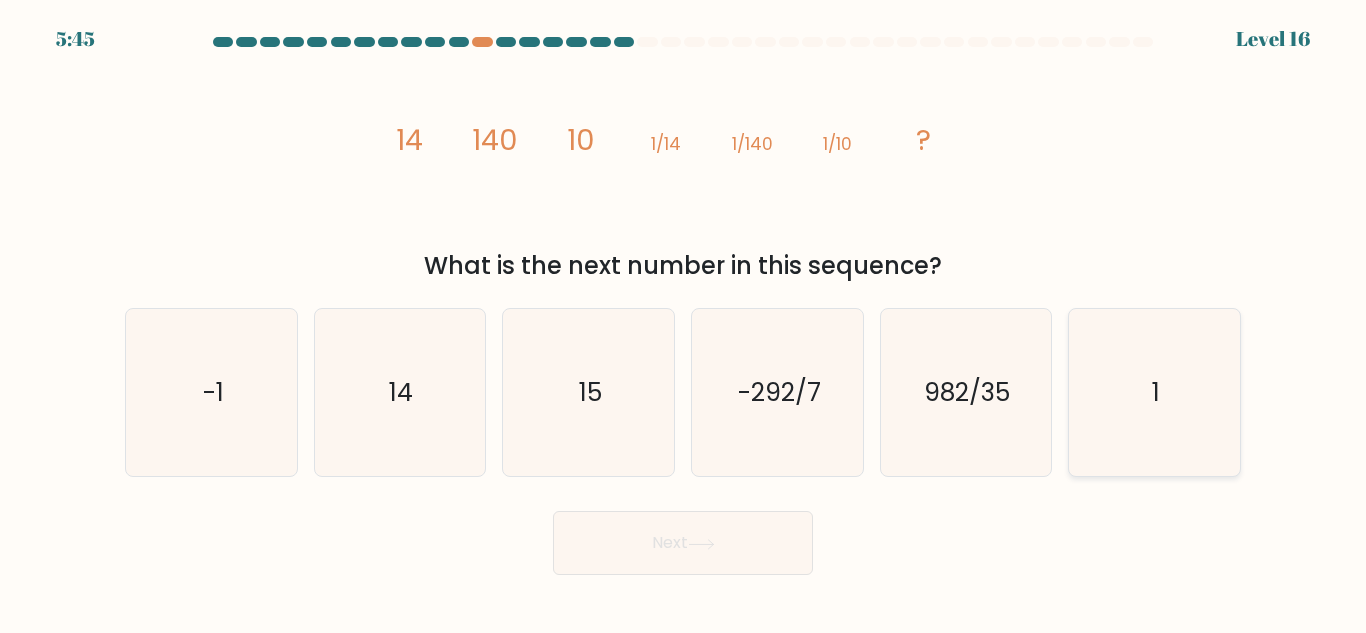 click on "1" 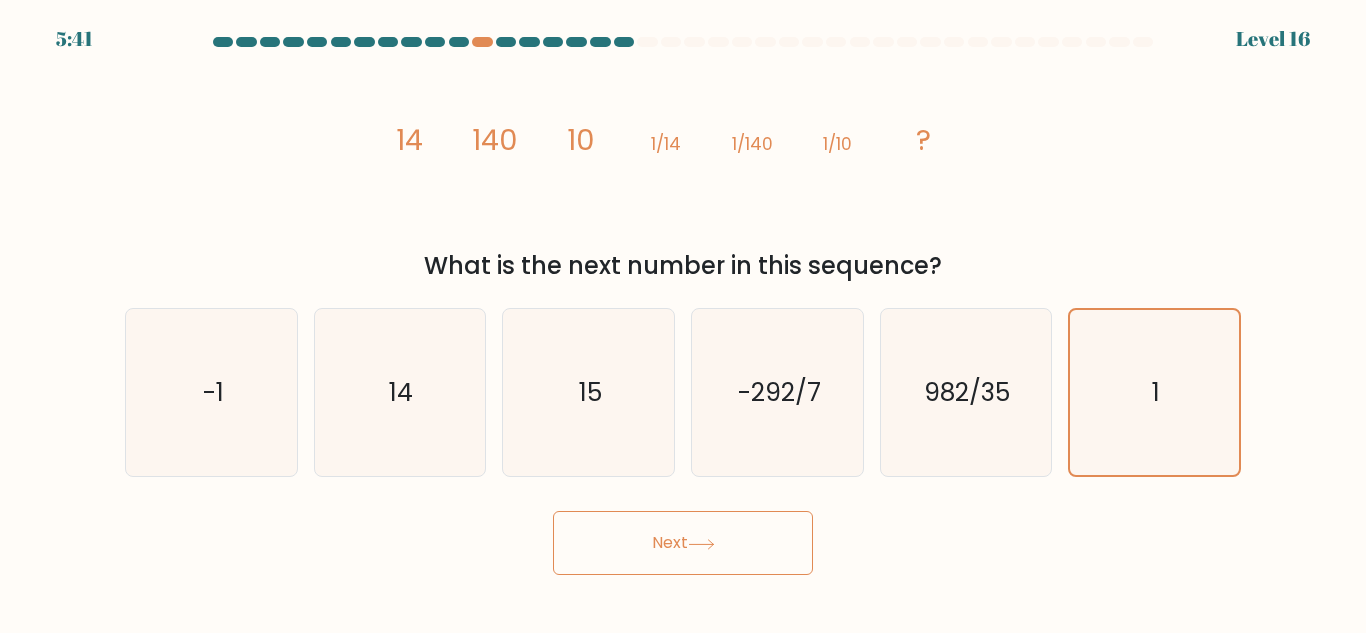 click on "5:41
Level 16" at bounding box center [683, 316] 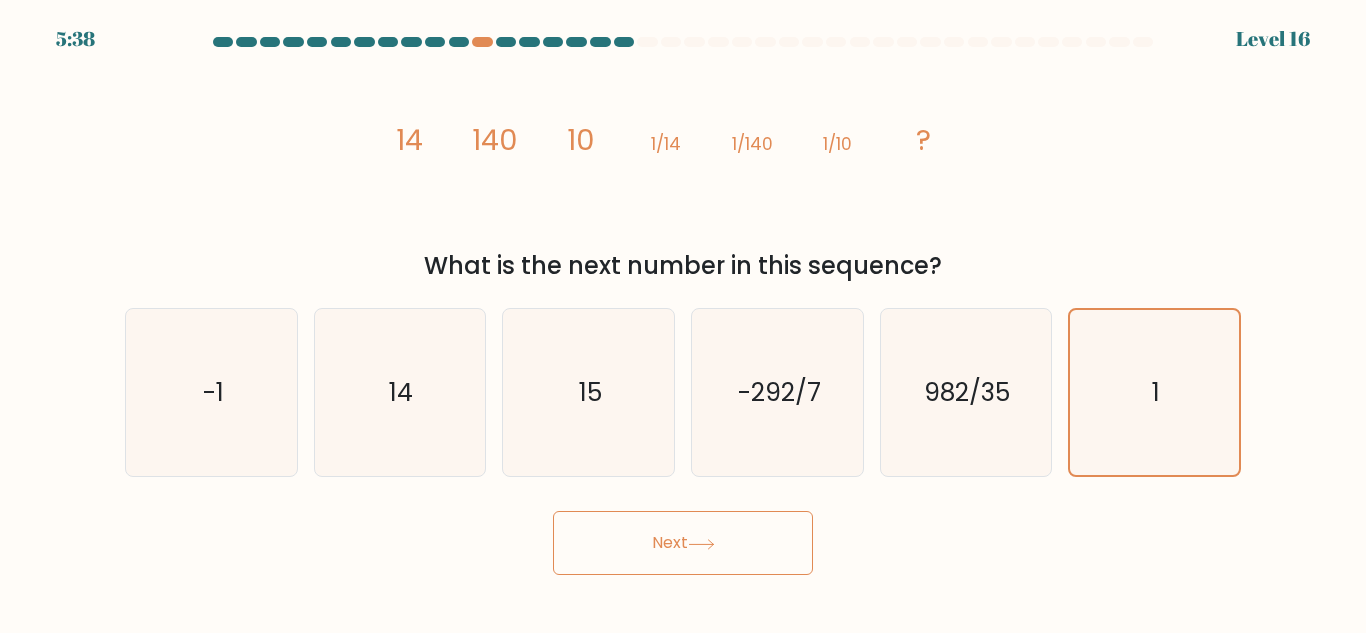 click on "Next" at bounding box center (683, 543) 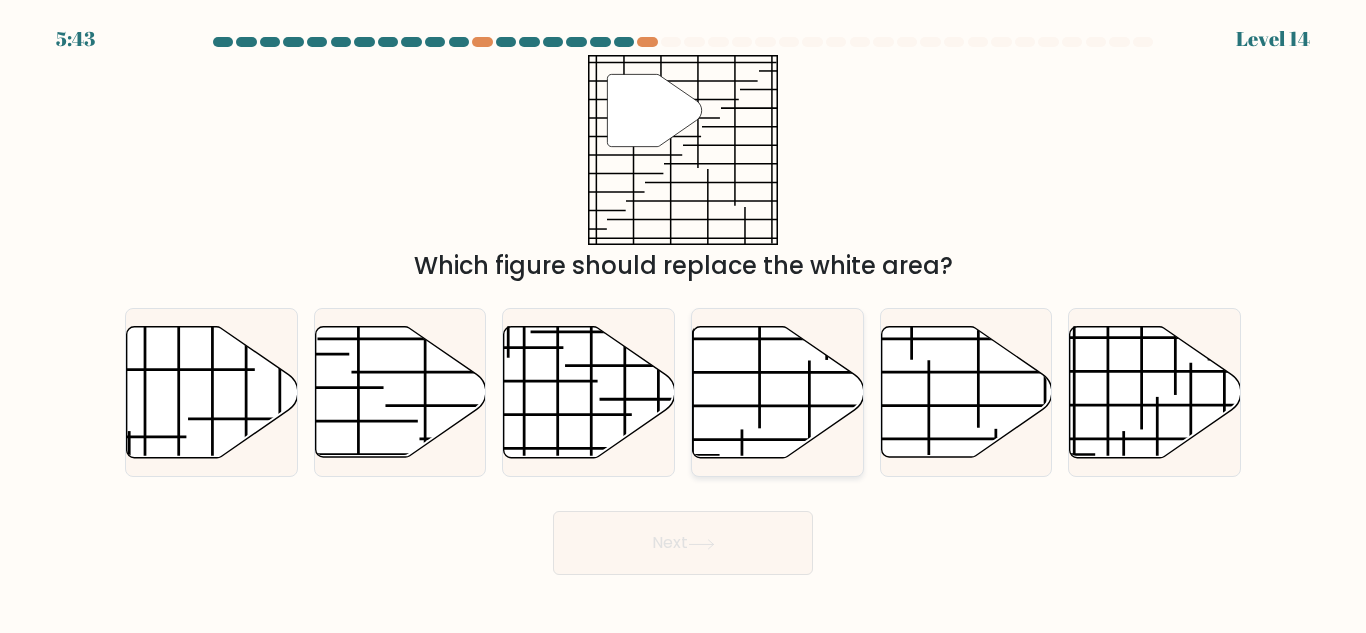 click 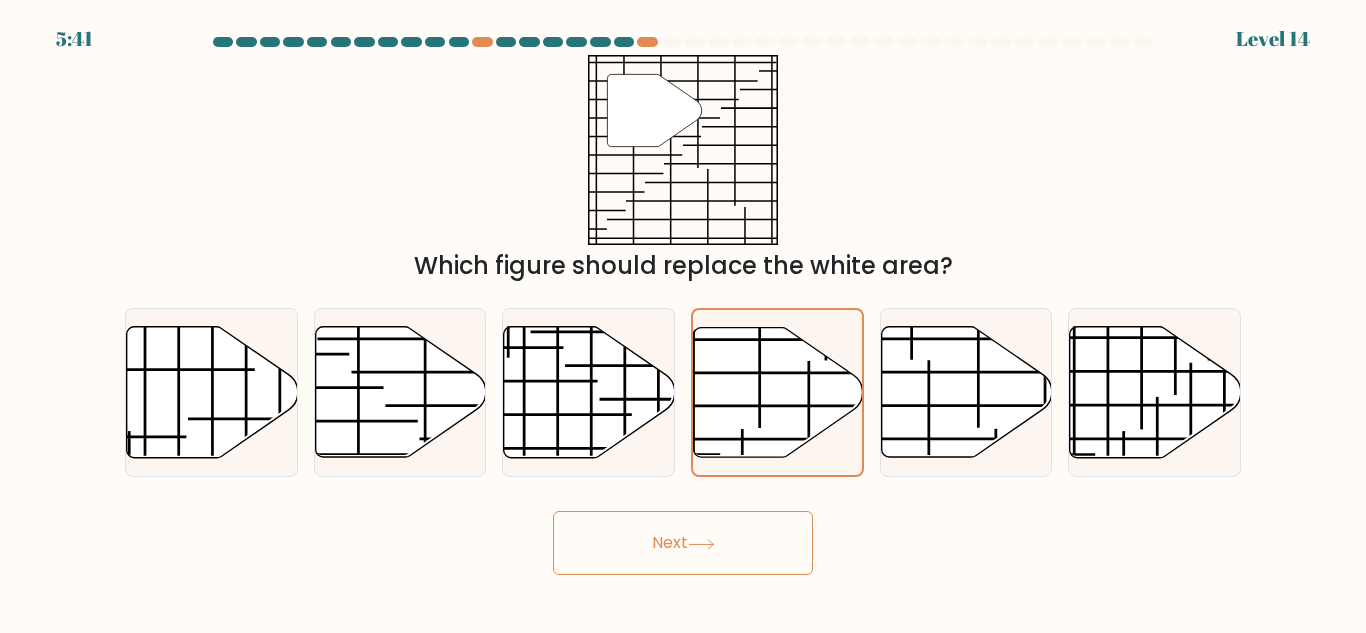click at bounding box center (683, 306) 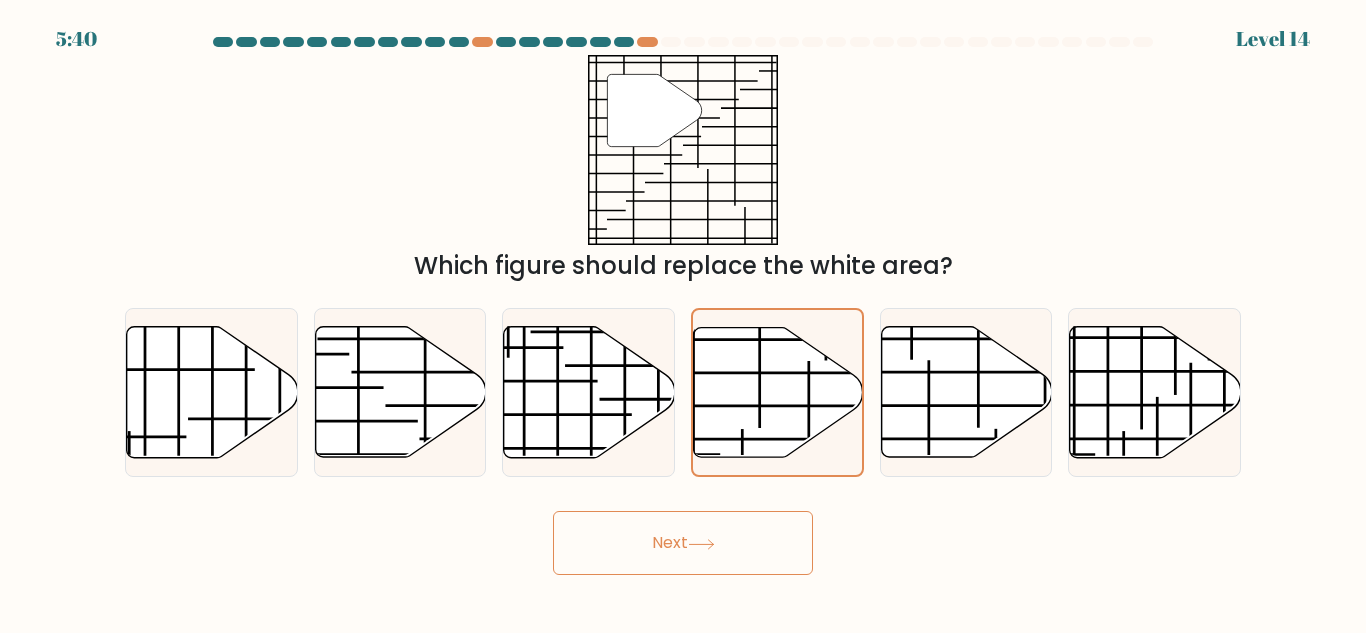 click on "Next" at bounding box center [683, 543] 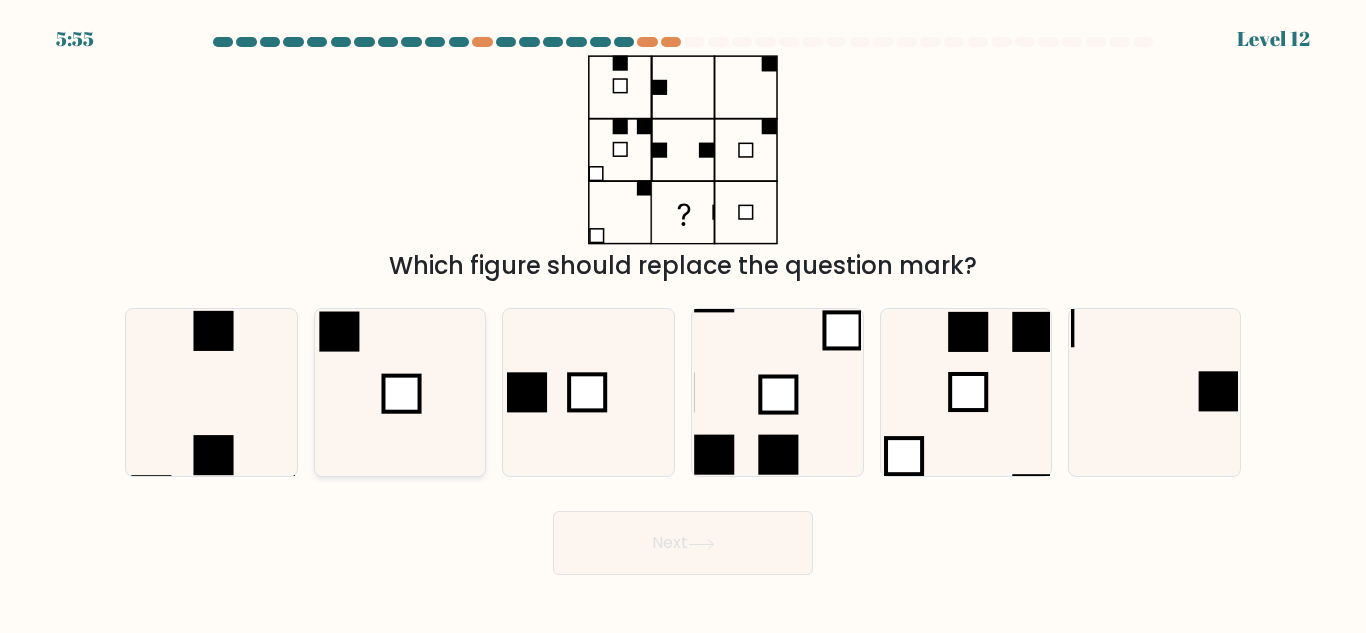 click 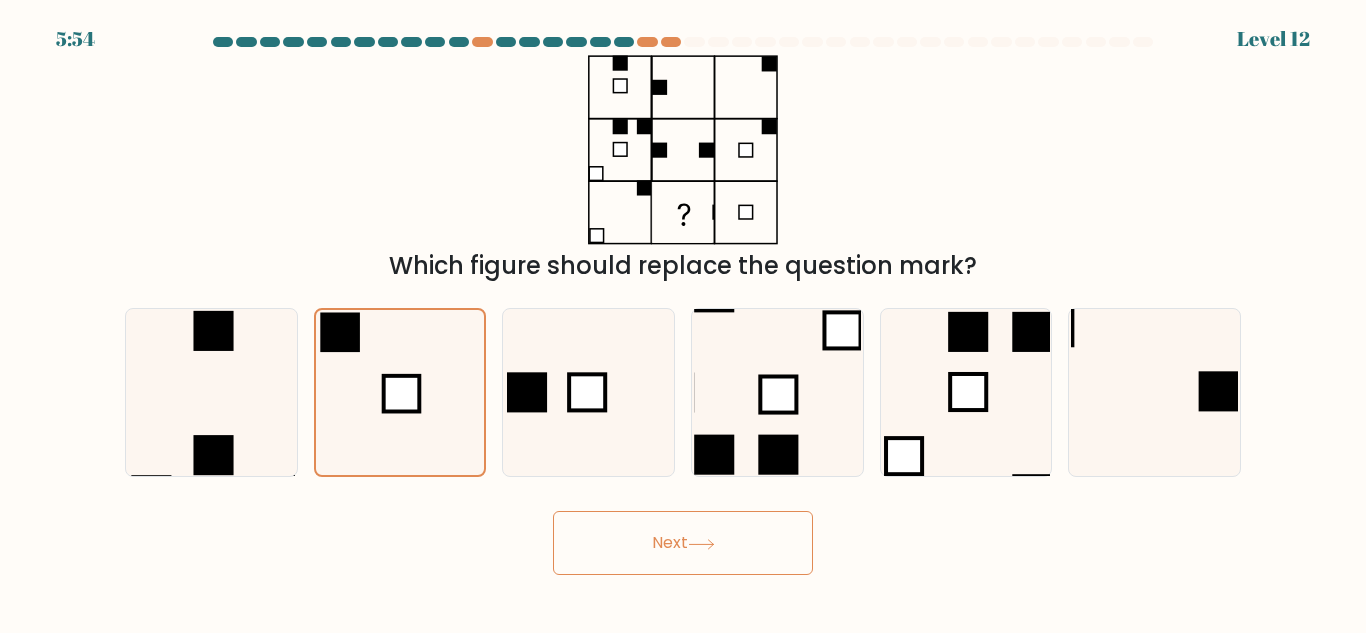 click on "Next" at bounding box center (683, 543) 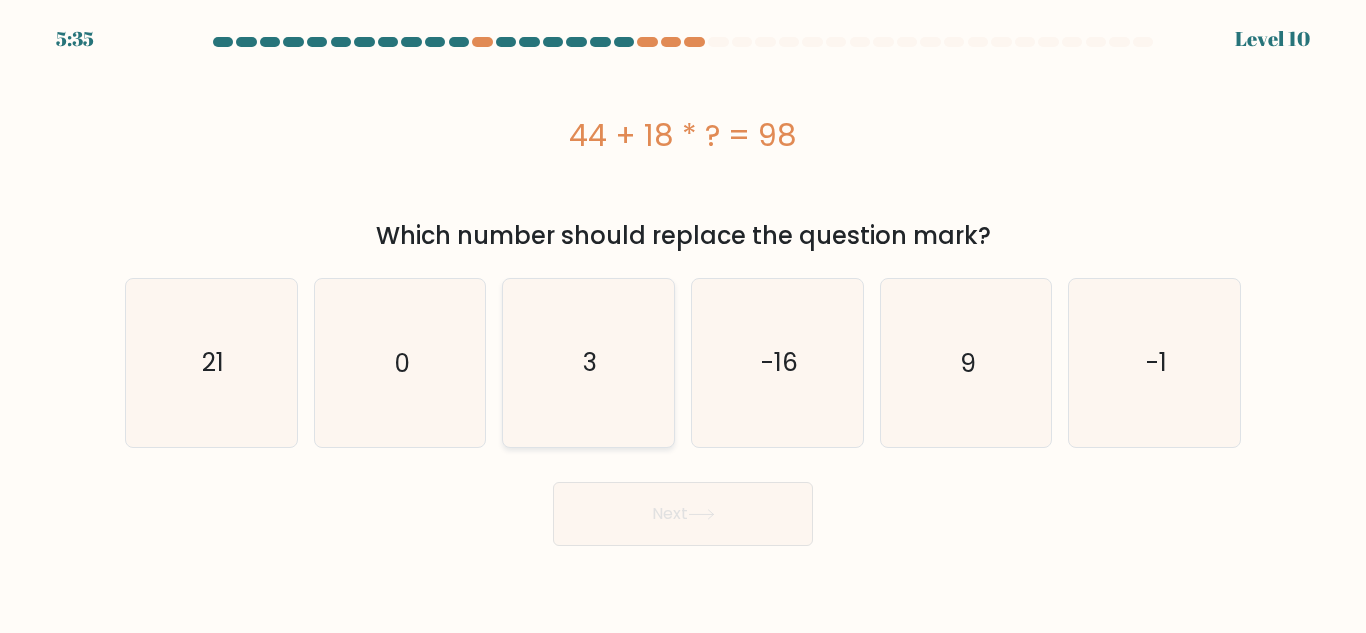click on "3" 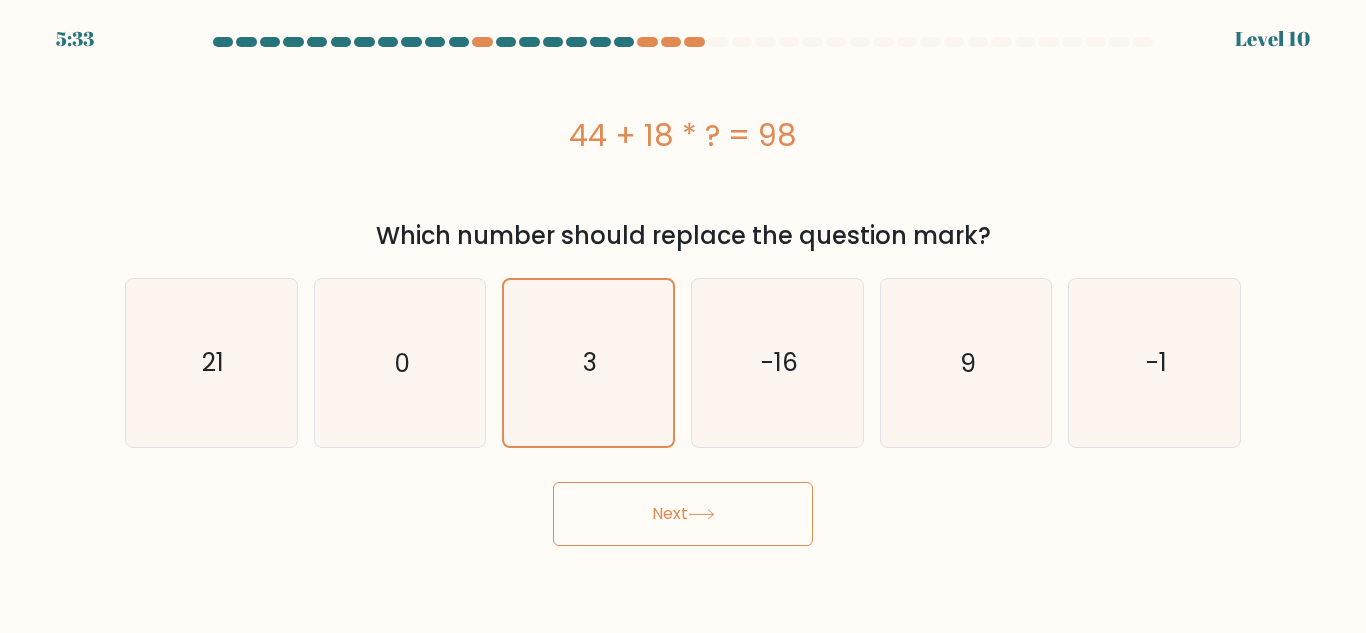 click on "Next" at bounding box center (683, 514) 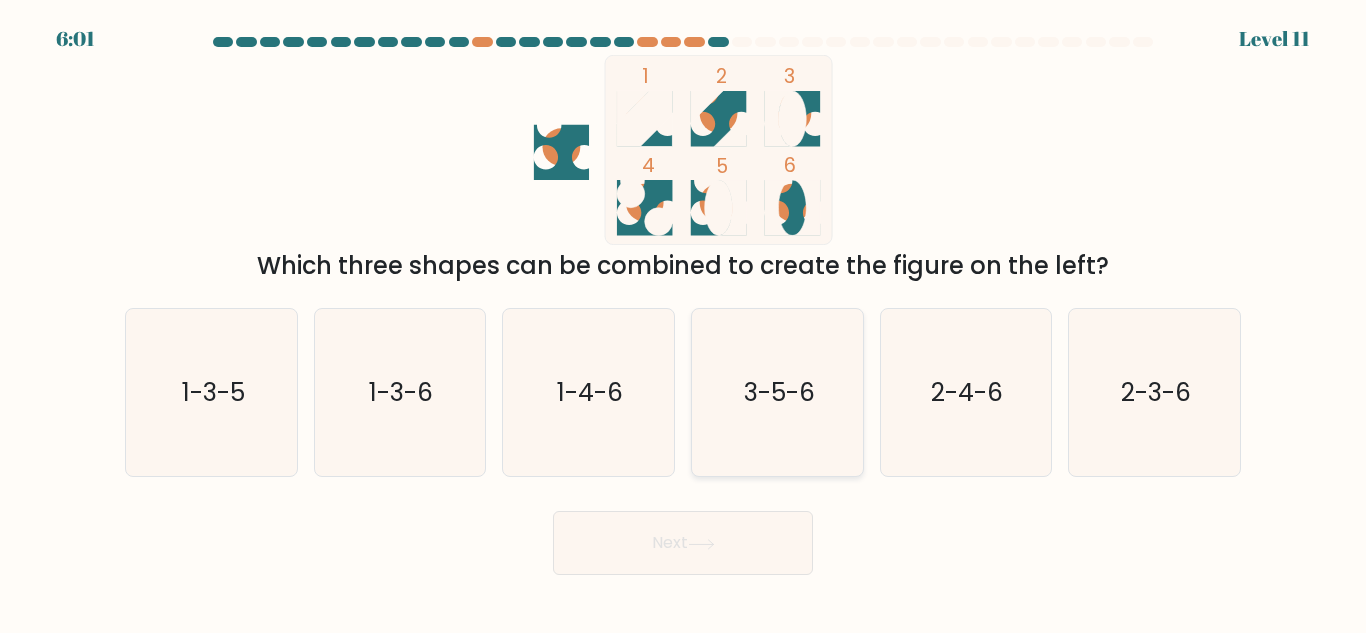 click on "3-5-6" 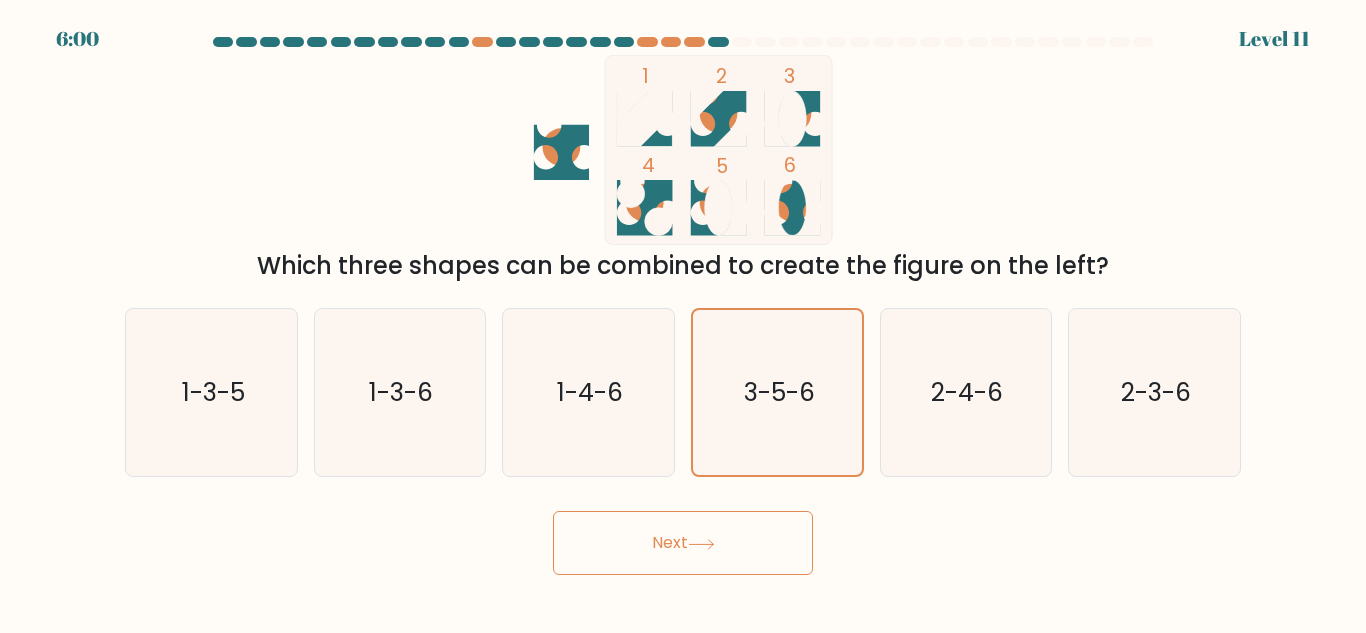 click on "Next" at bounding box center (683, 543) 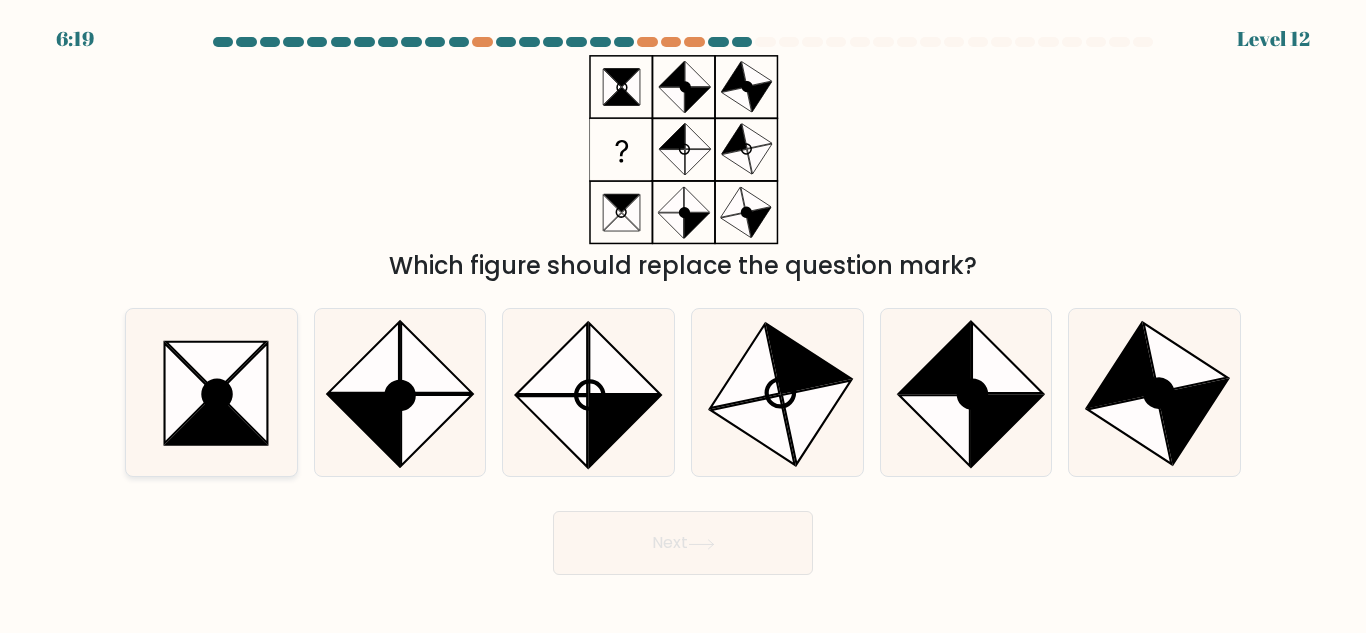 click 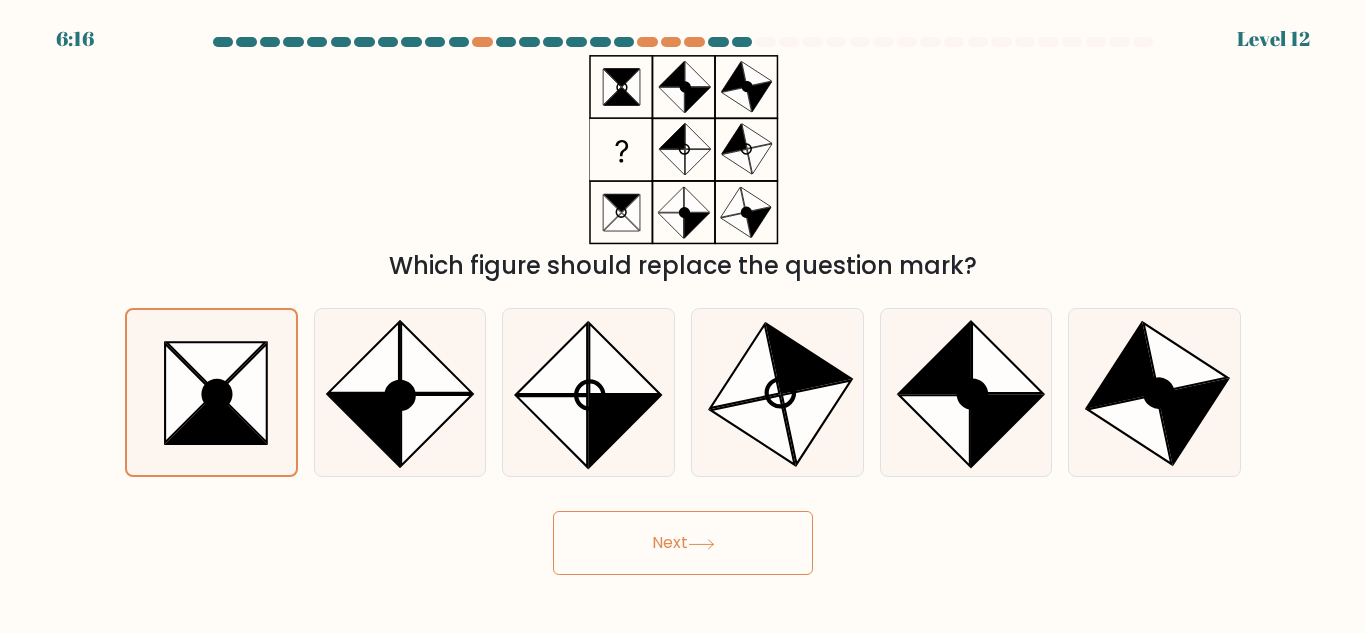 click on "Next" at bounding box center [683, 543] 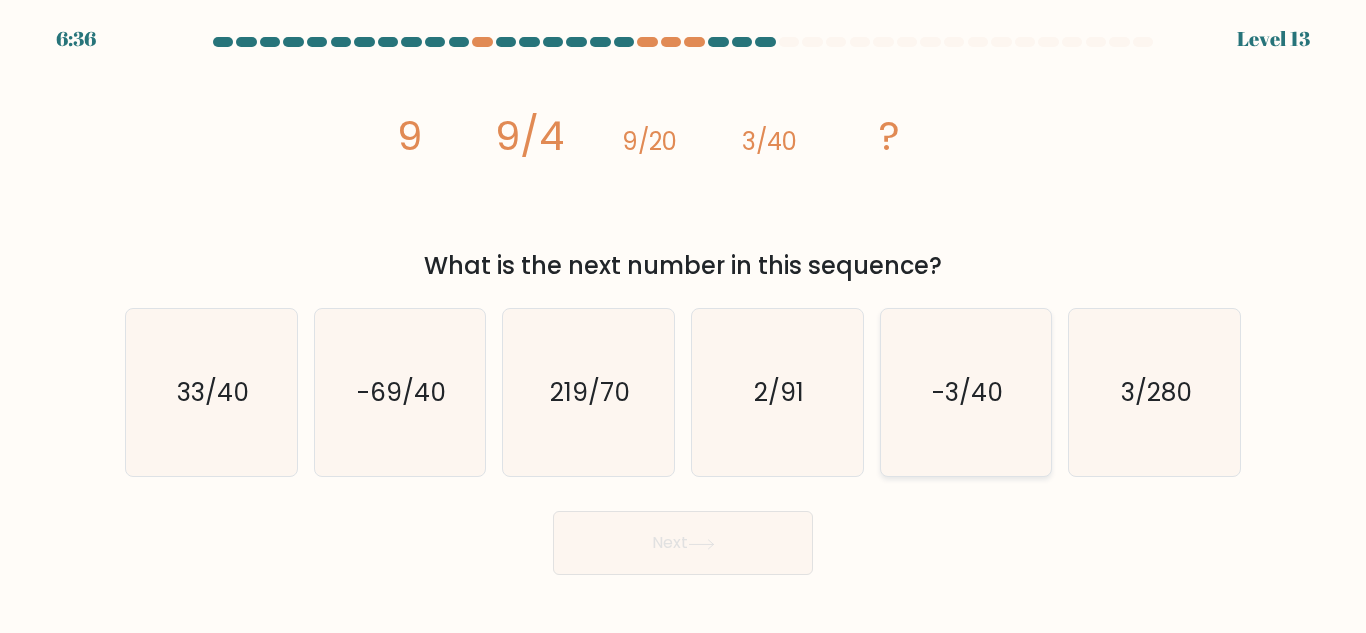 click on "-3/40" 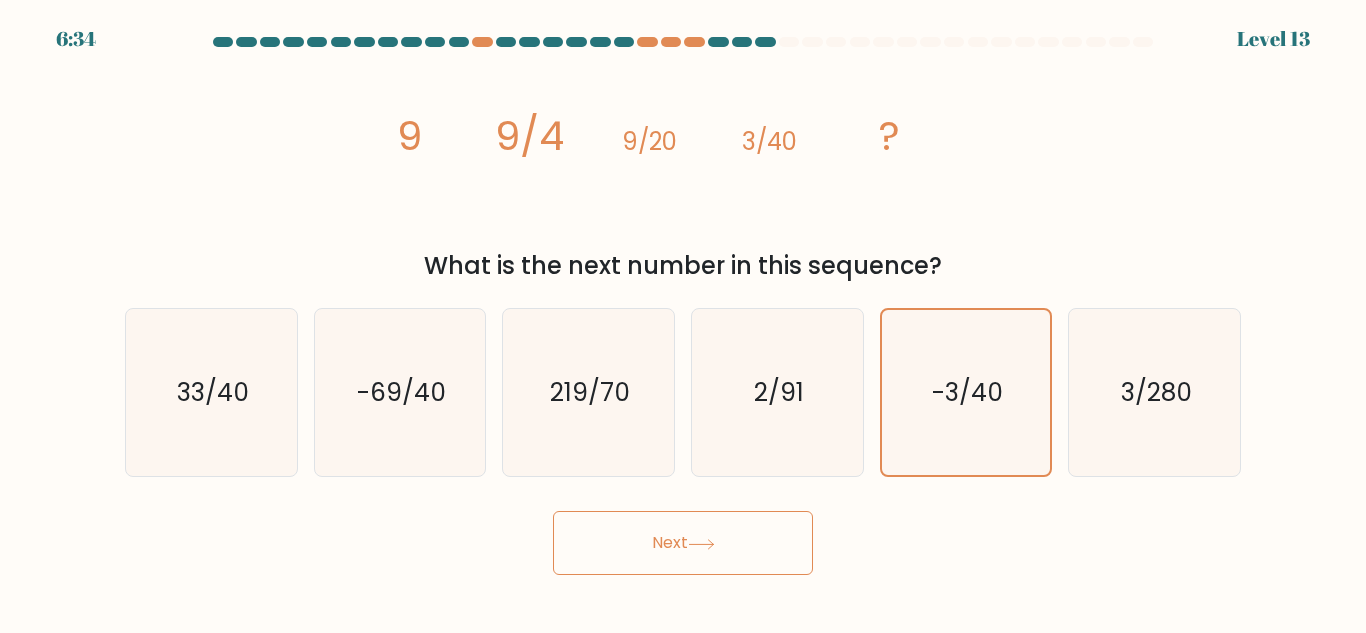 click on "Next" at bounding box center (683, 543) 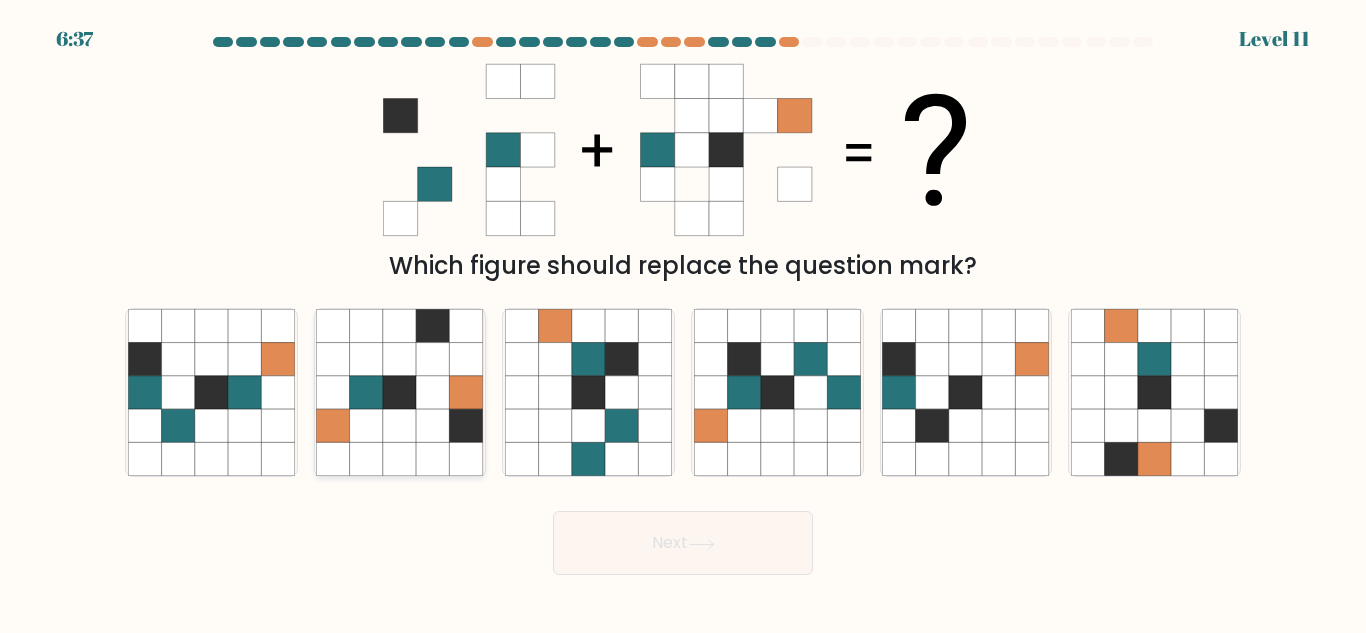 click 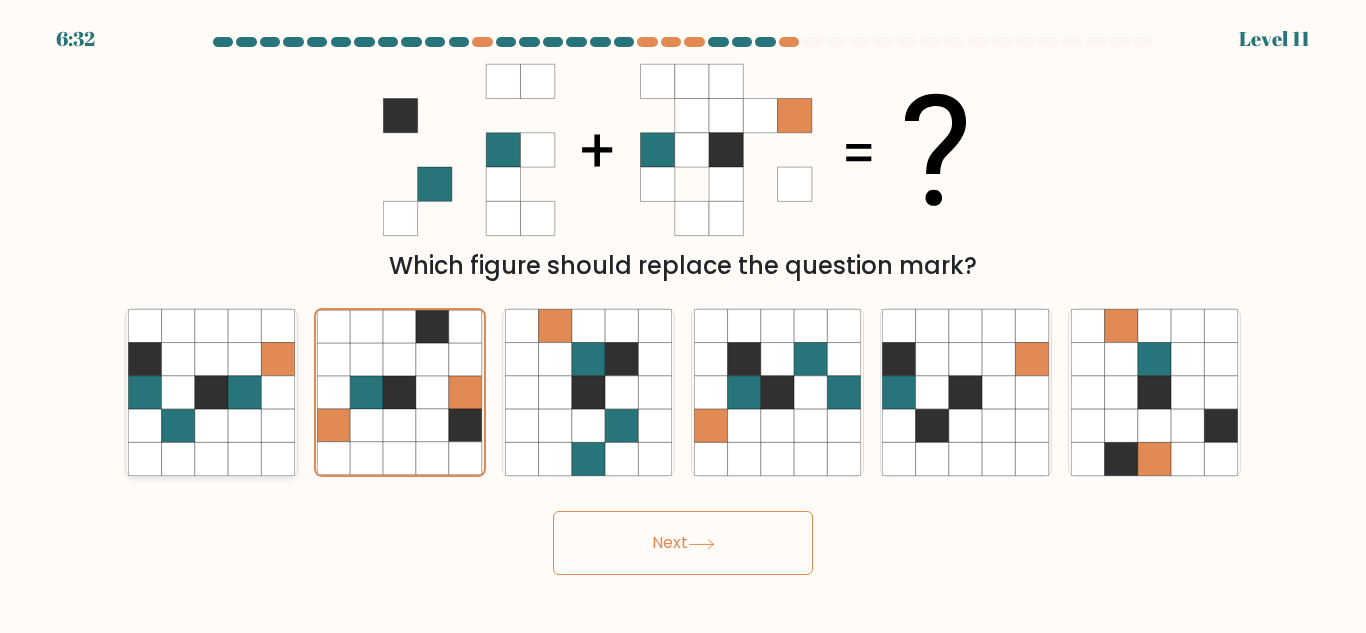 click 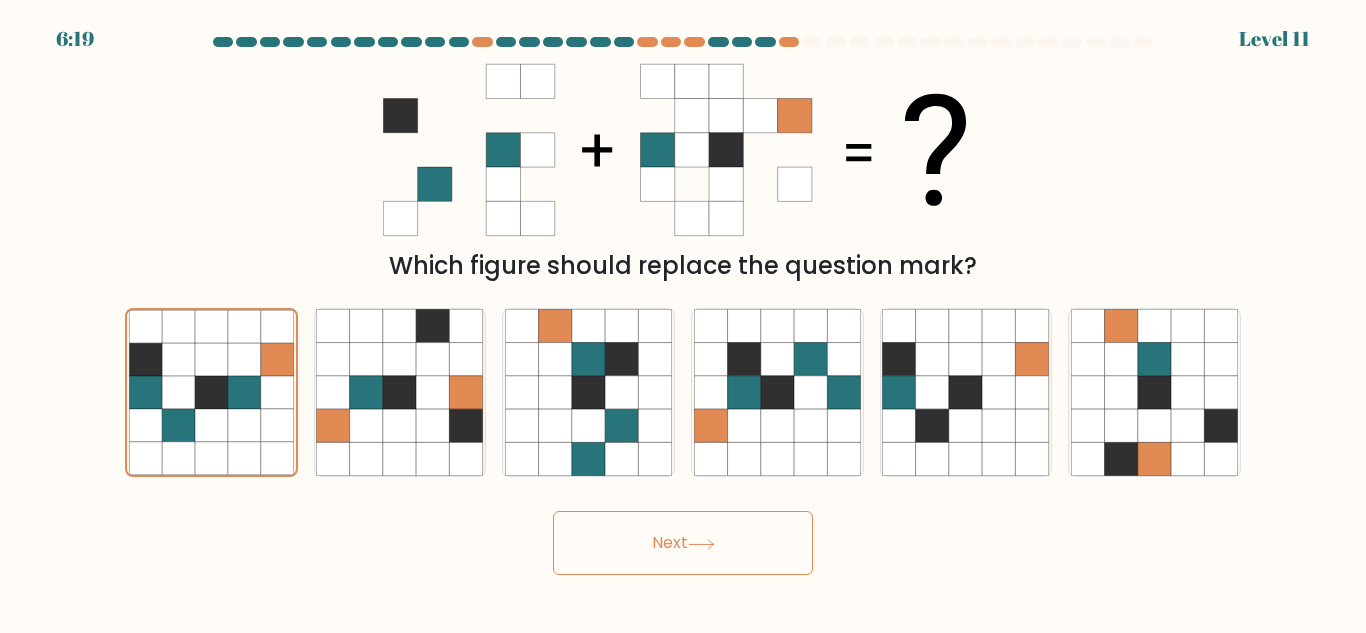 click on "Next" at bounding box center (683, 543) 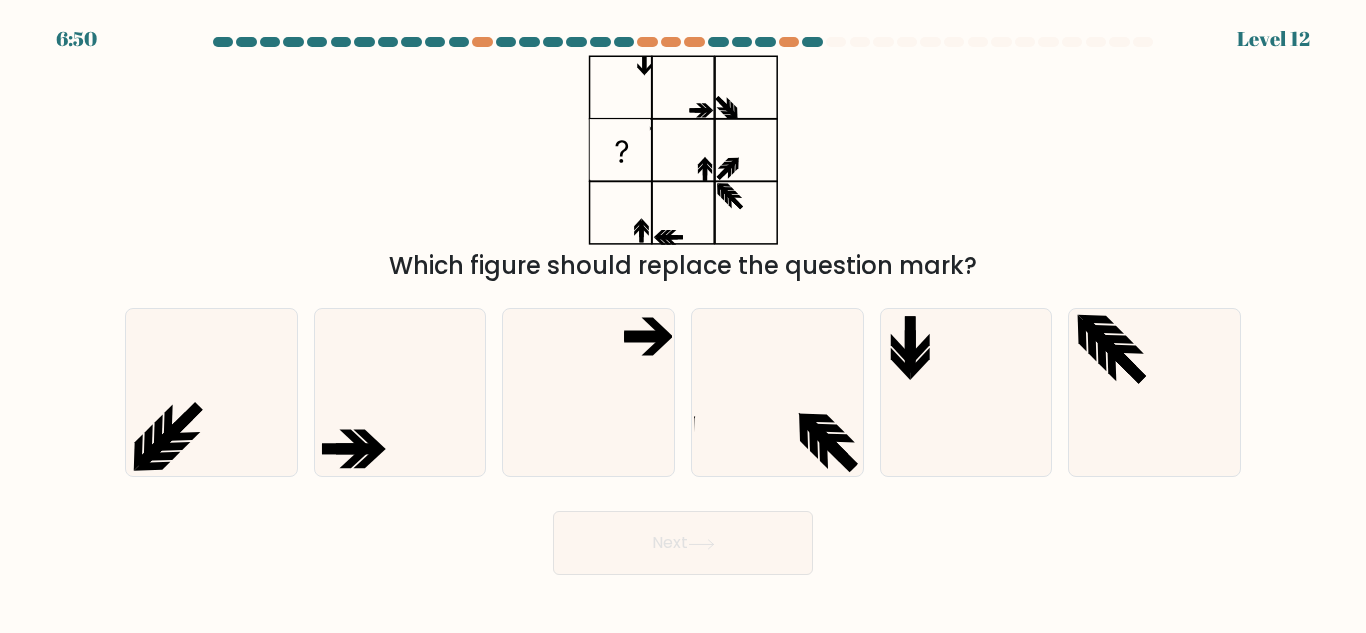 drag, startPoint x: 368, startPoint y: 482, endPoint x: 739, endPoint y: 528, distance: 373.84088 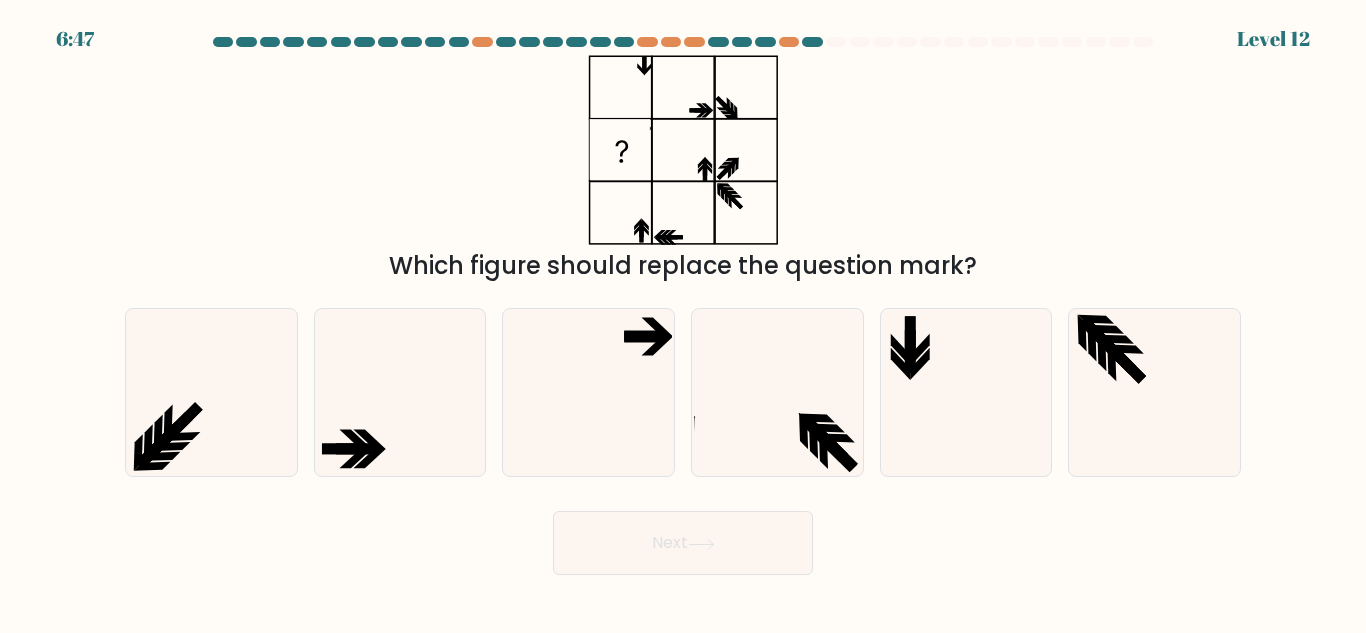 click on "d." at bounding box center [777, 392] 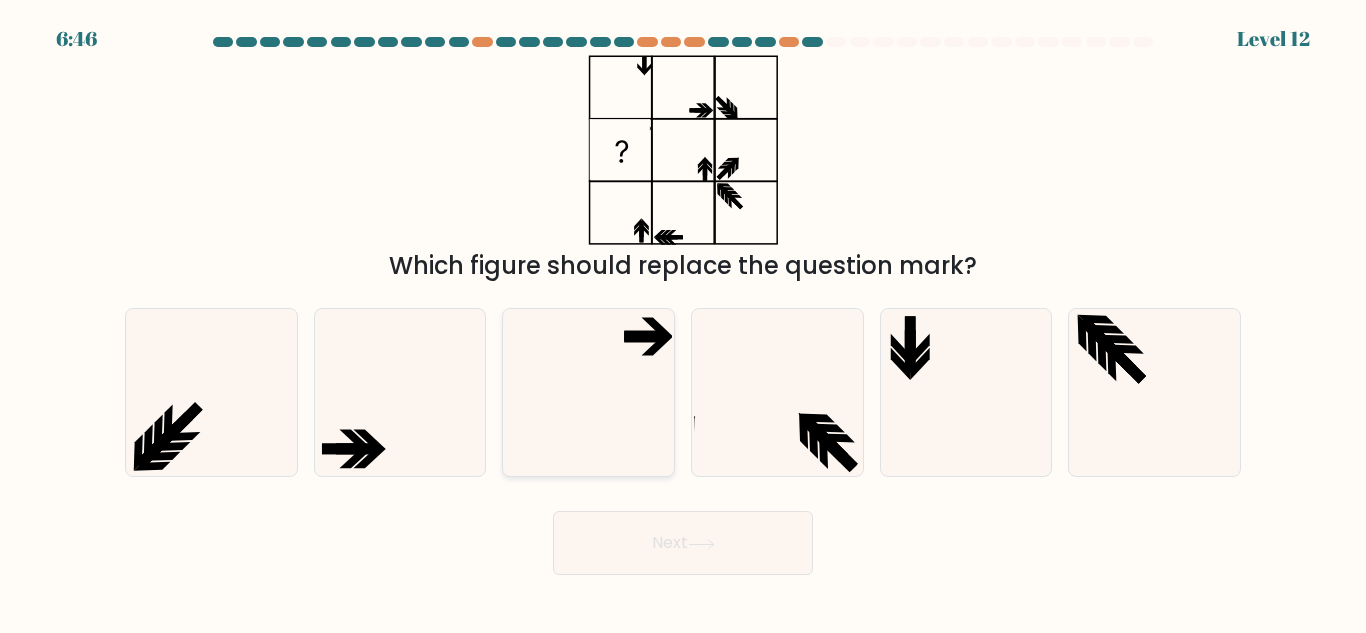 click 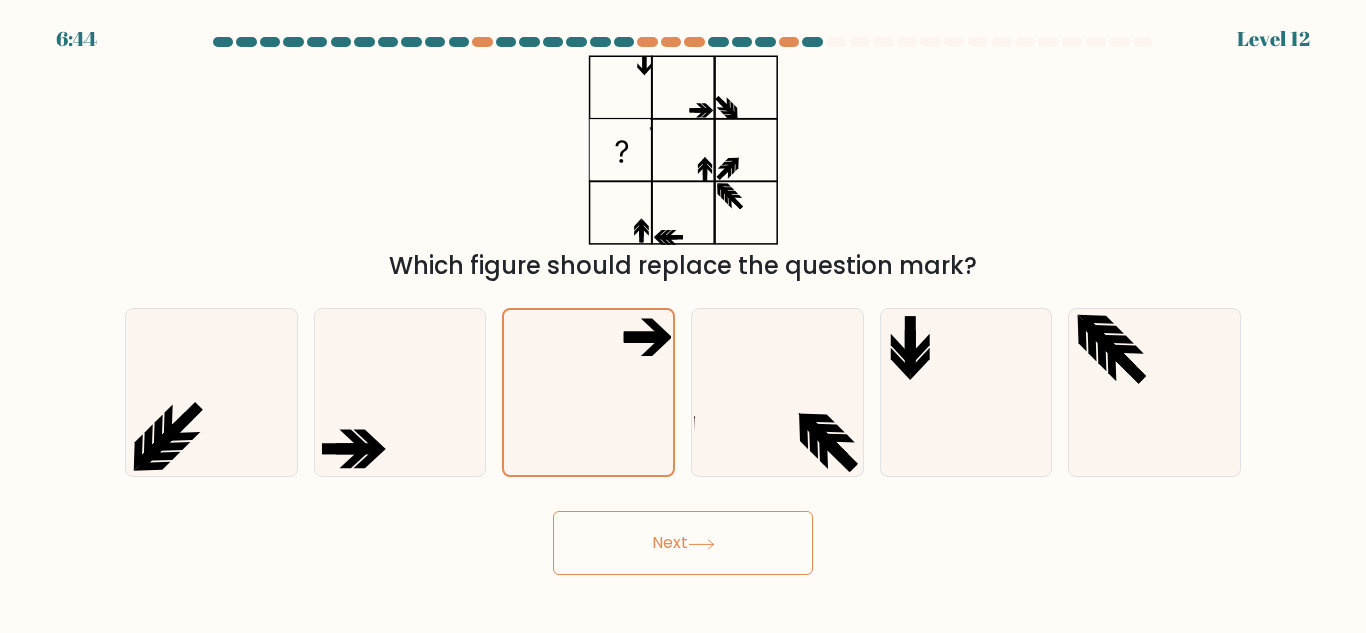 click on "Next" at bounding box center (683, 543) 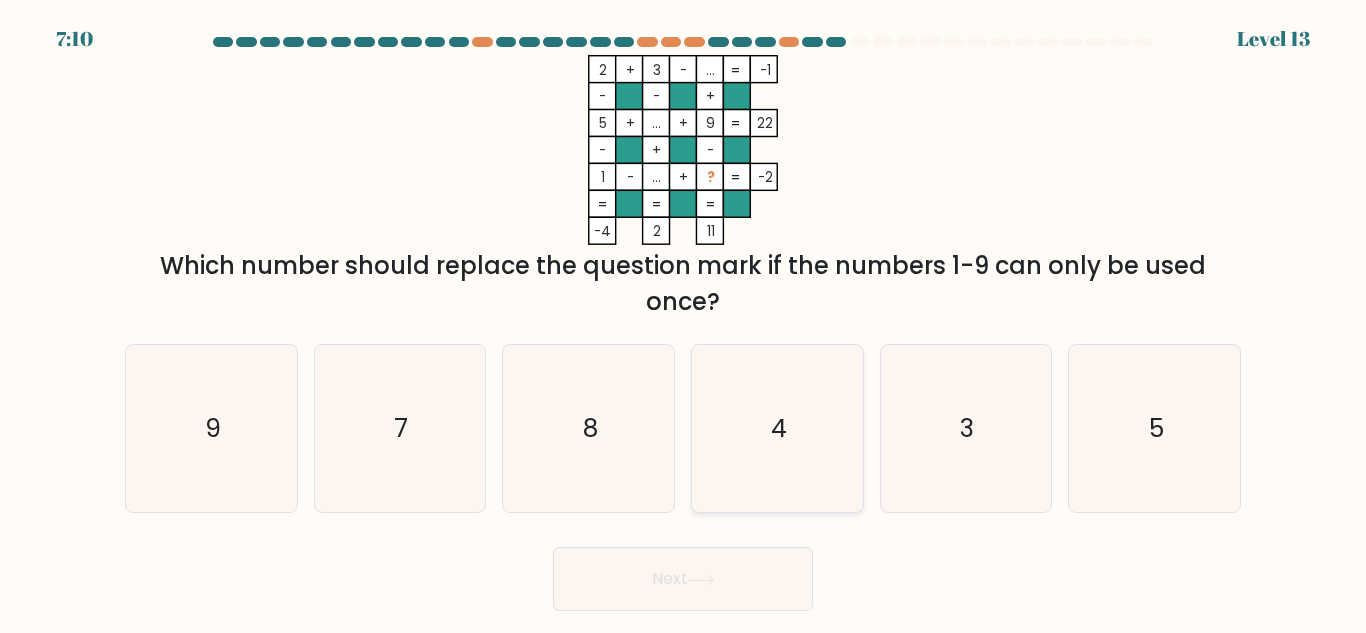 click on "4" 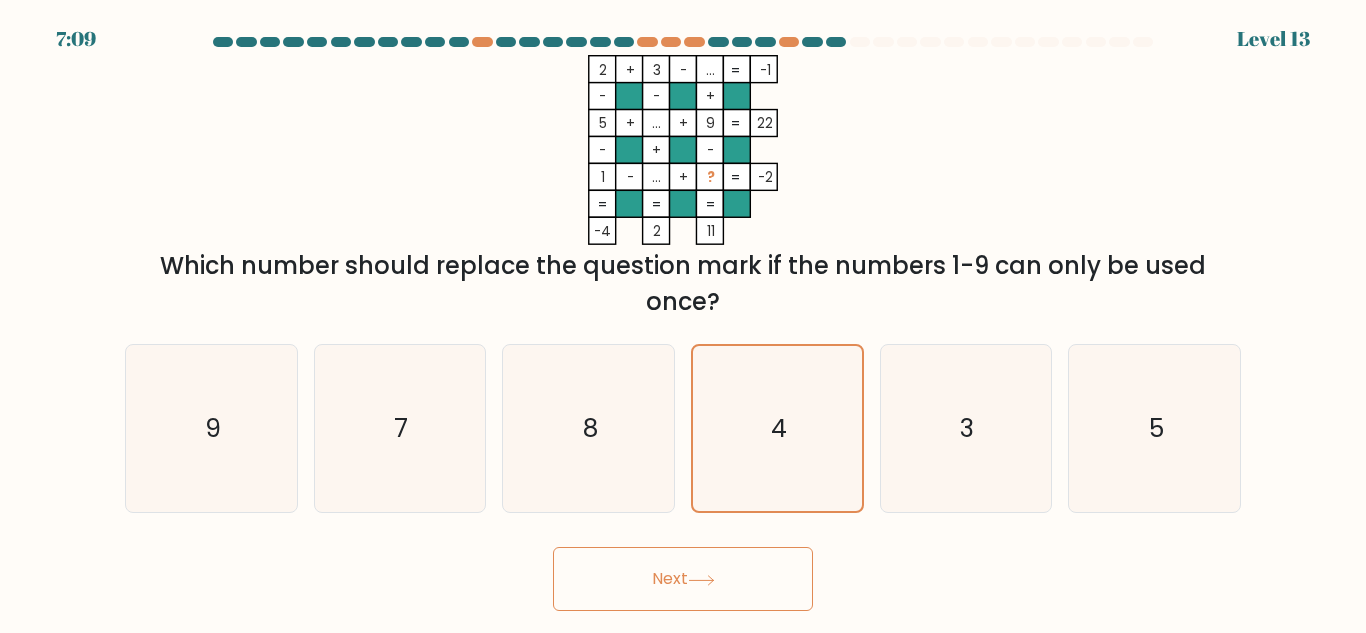 click on "Next" at bounding box center (683, 579) 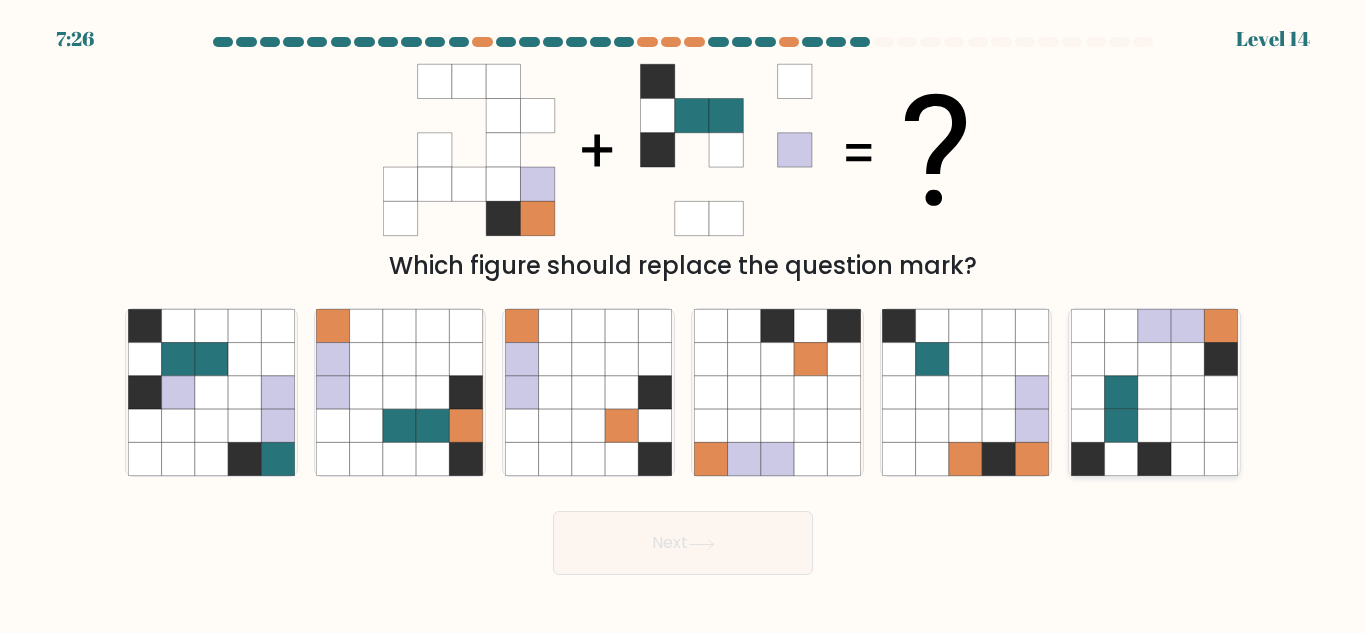 click 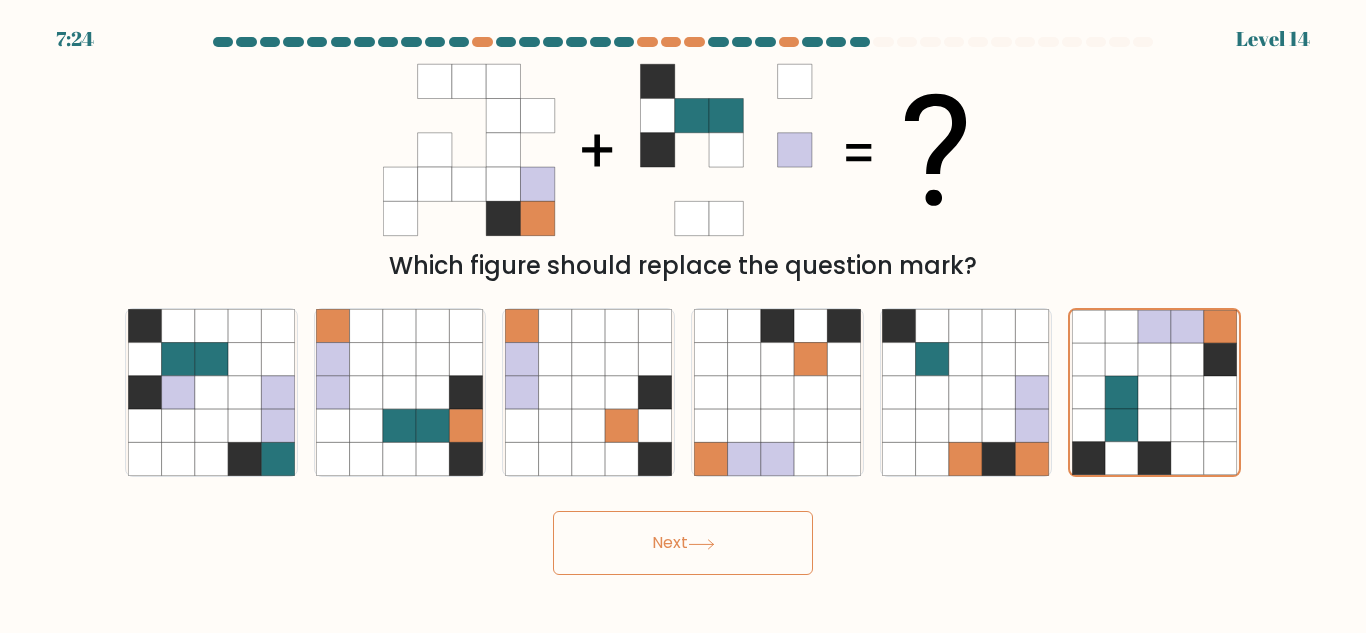 click on "Next" at bounding box center [683, 543] 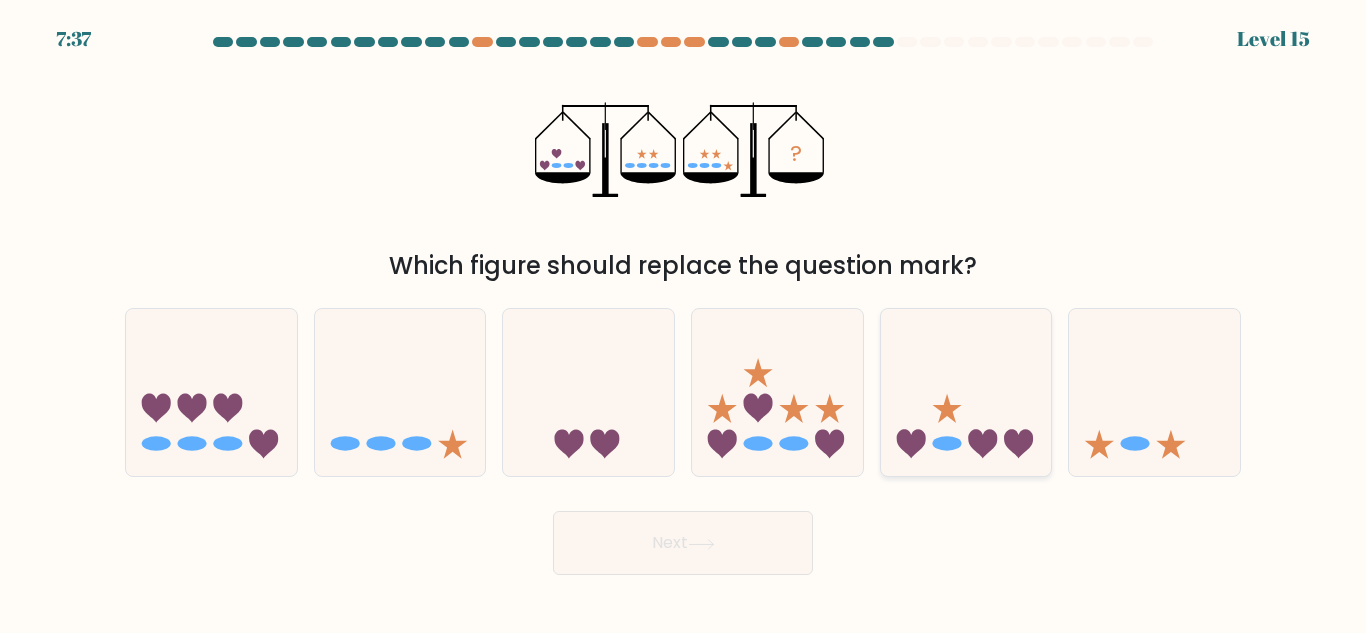 click 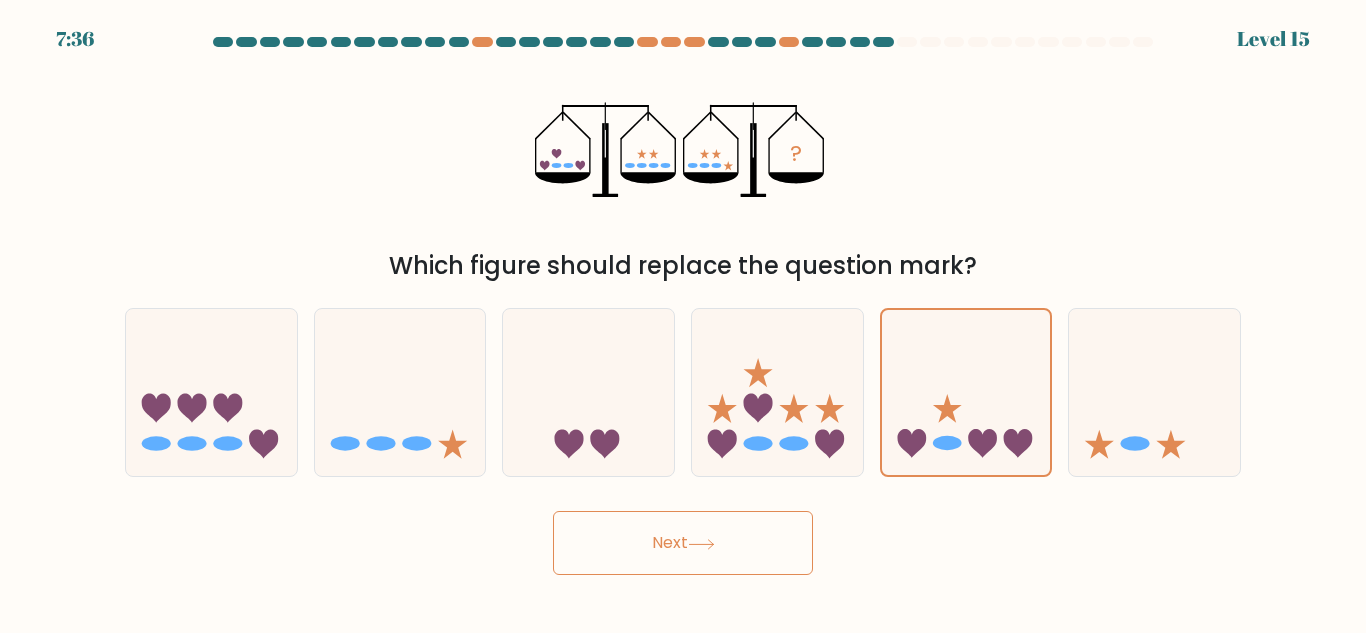 click 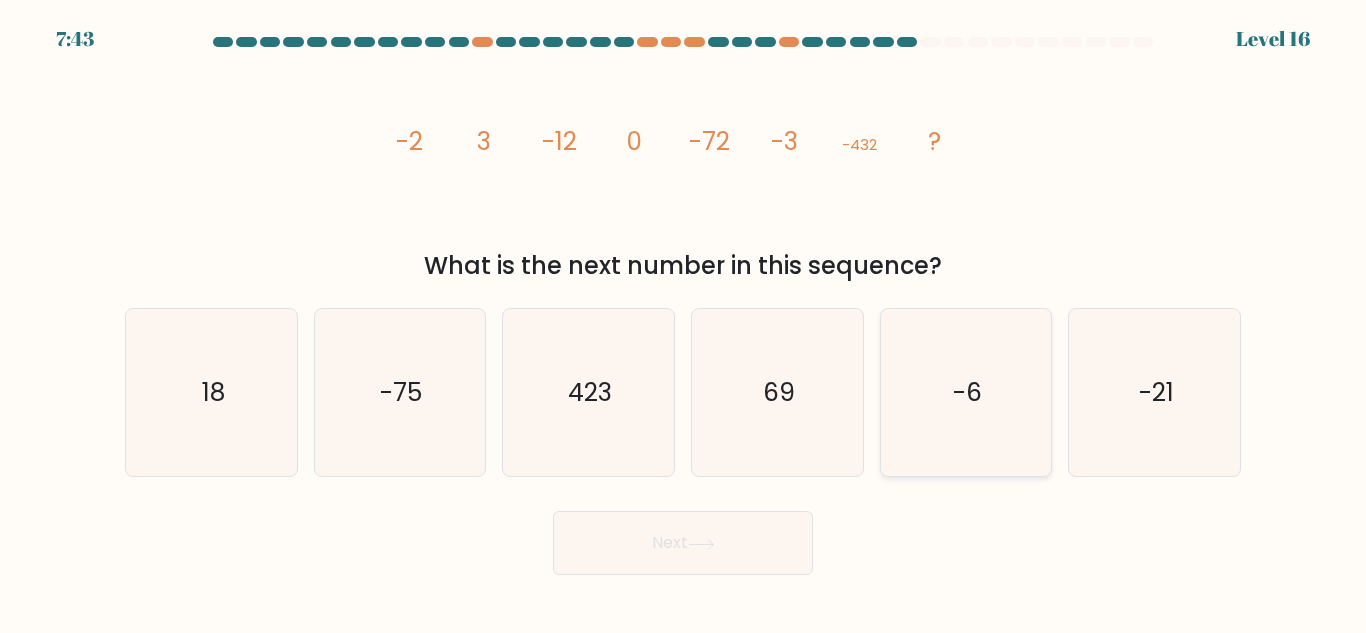 click on "-6" 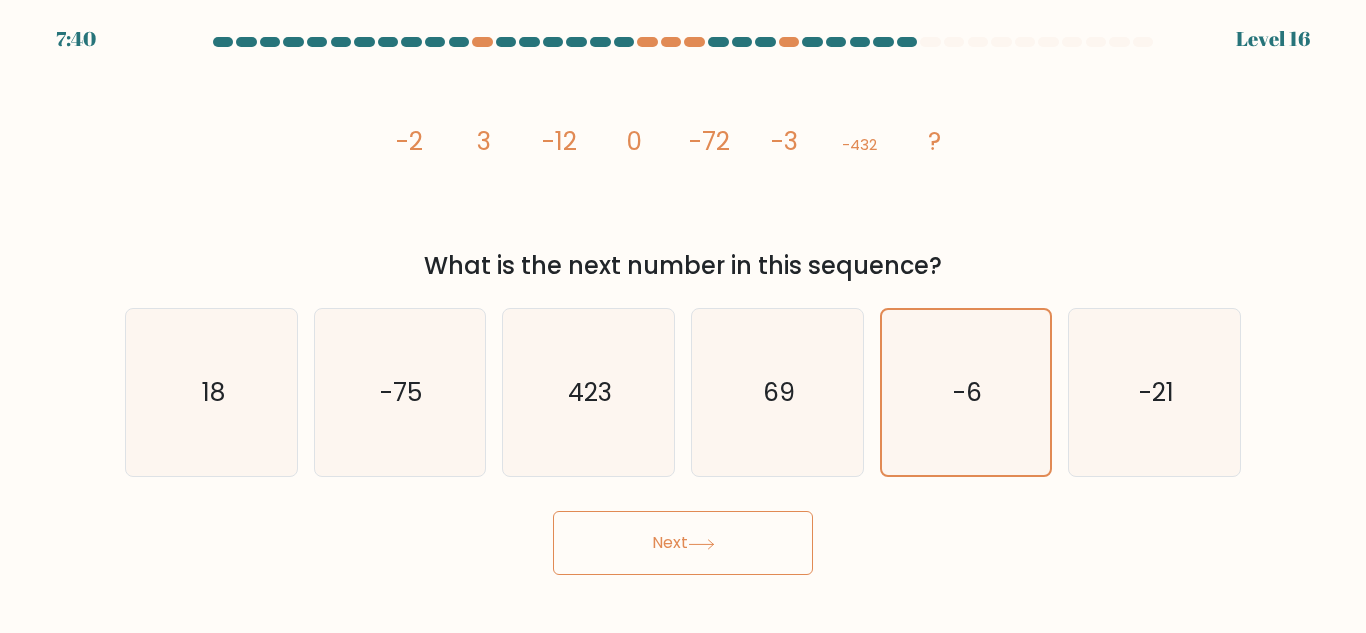 click on "Next" at bounding box center (683, 543) 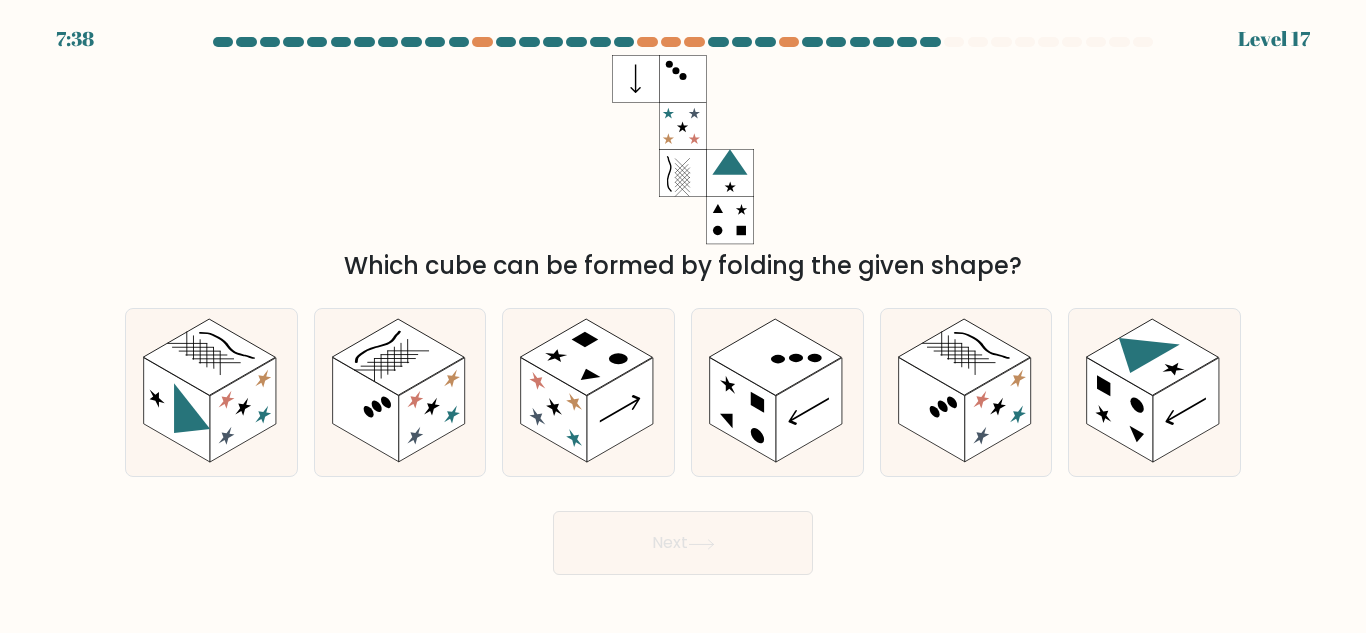 click on "Next" at bounding box center [683, 543] 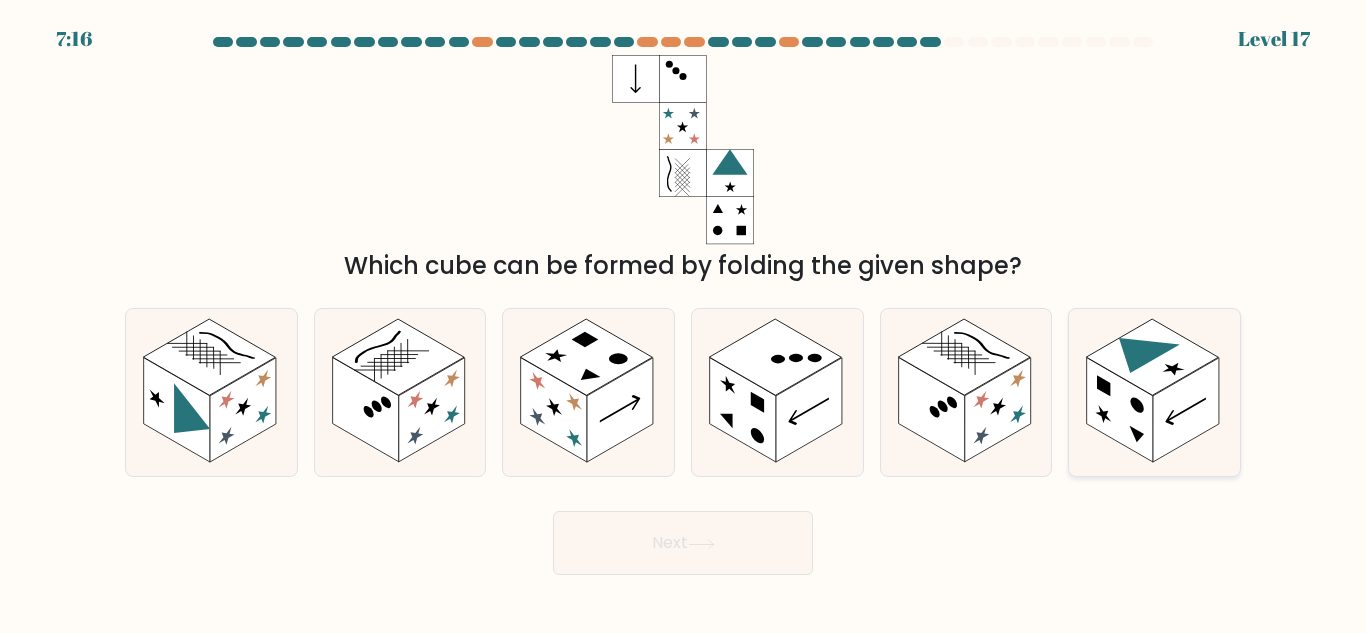 click 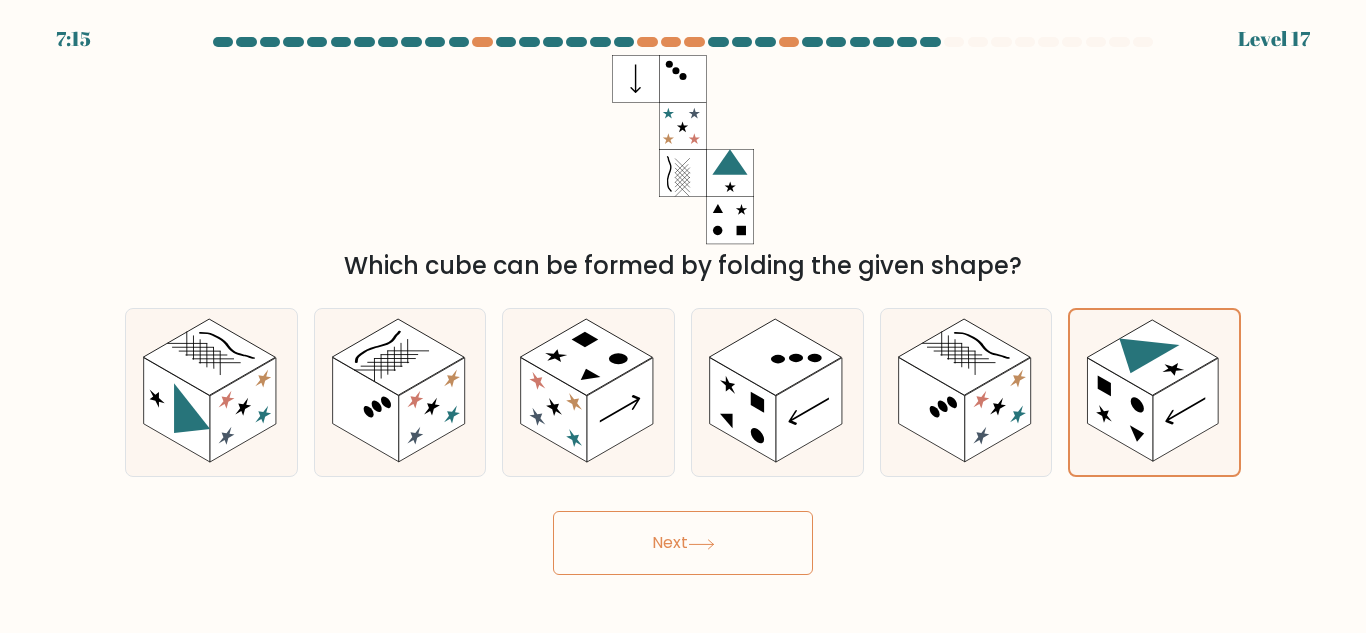 click on "Next" at bounding box center [683, 543] 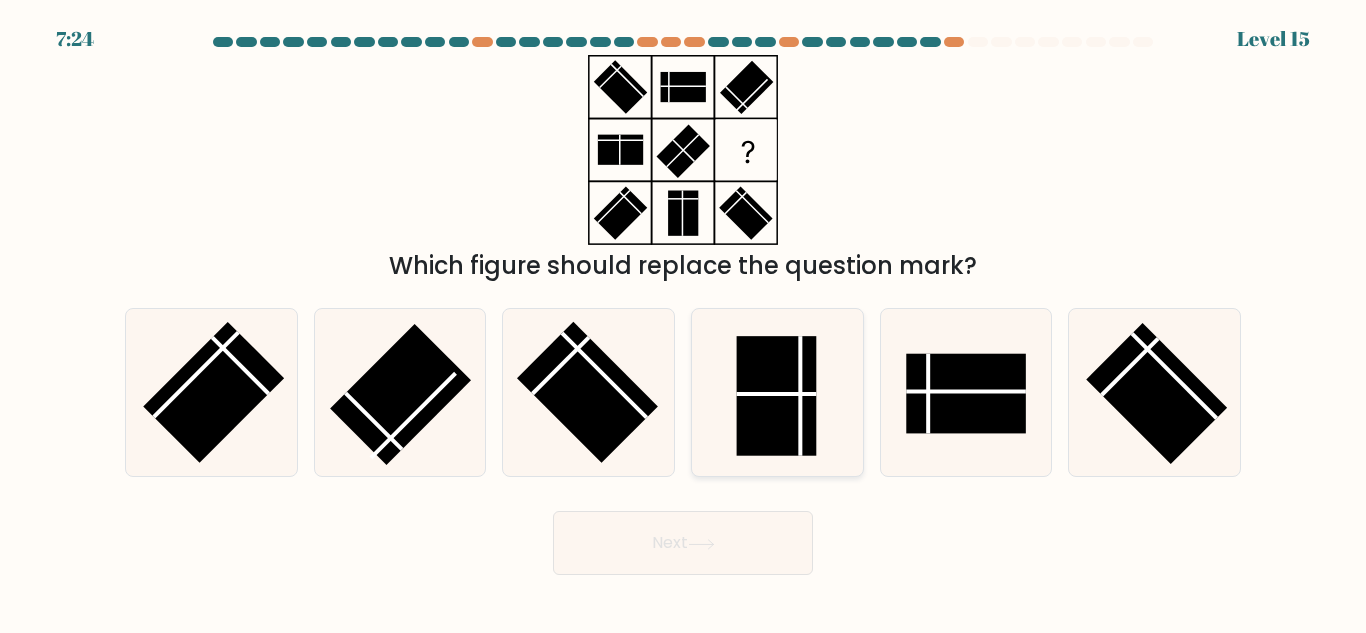 click 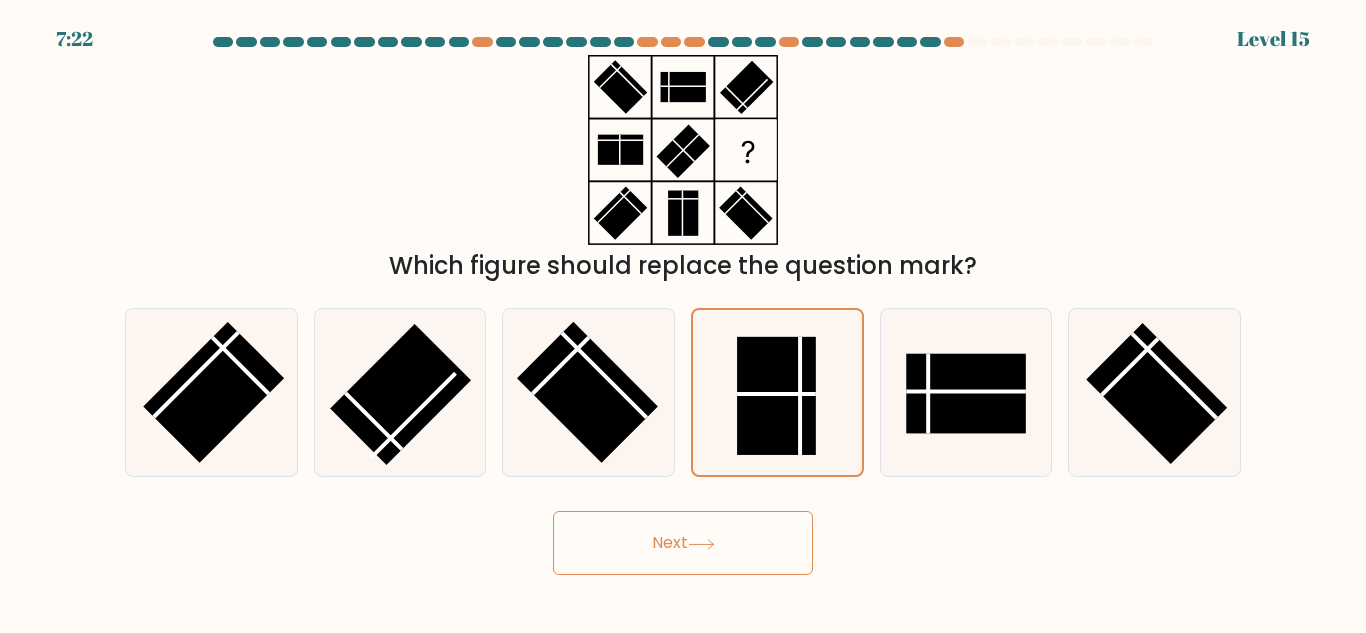 click on "Next" at bounding box center (683, 543) 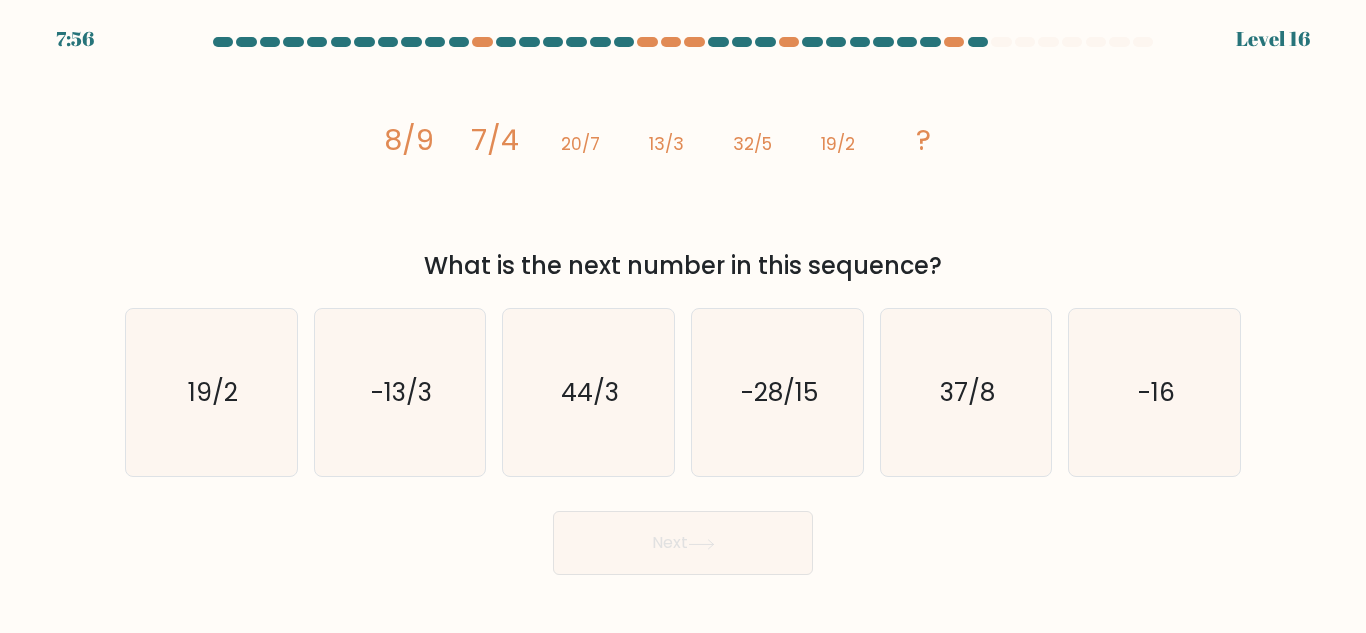 click on "Next" at bounding box center (683, 543) 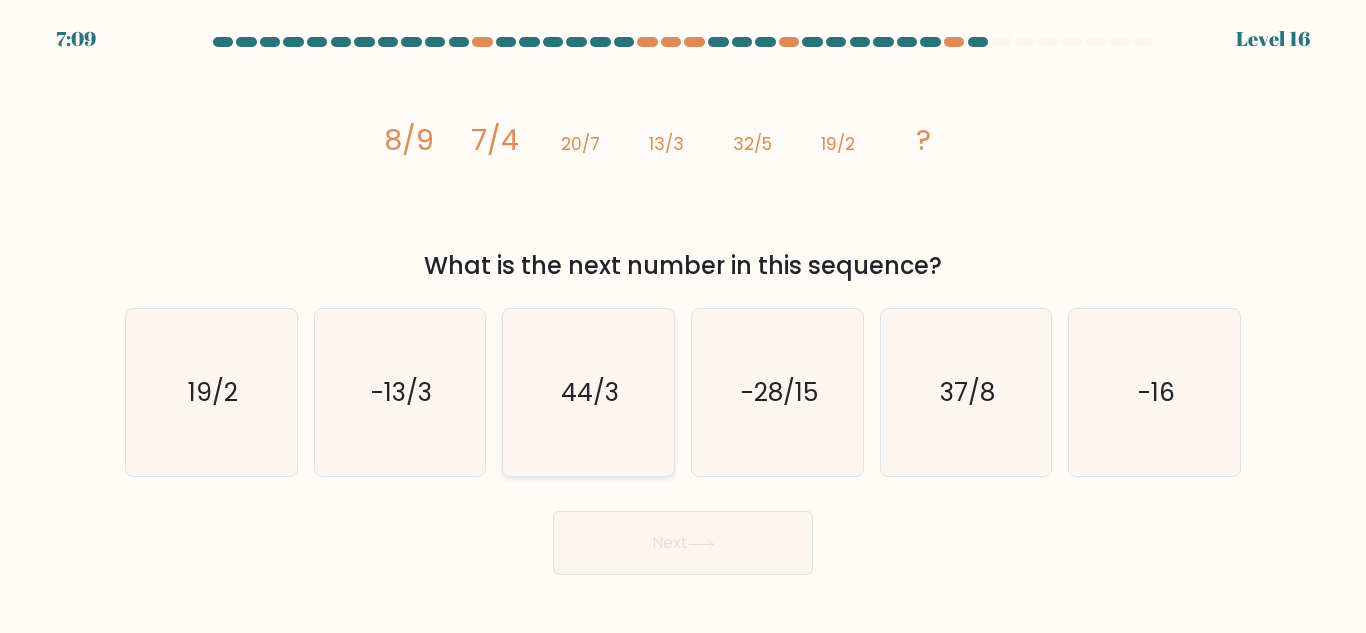 click on "44/3" 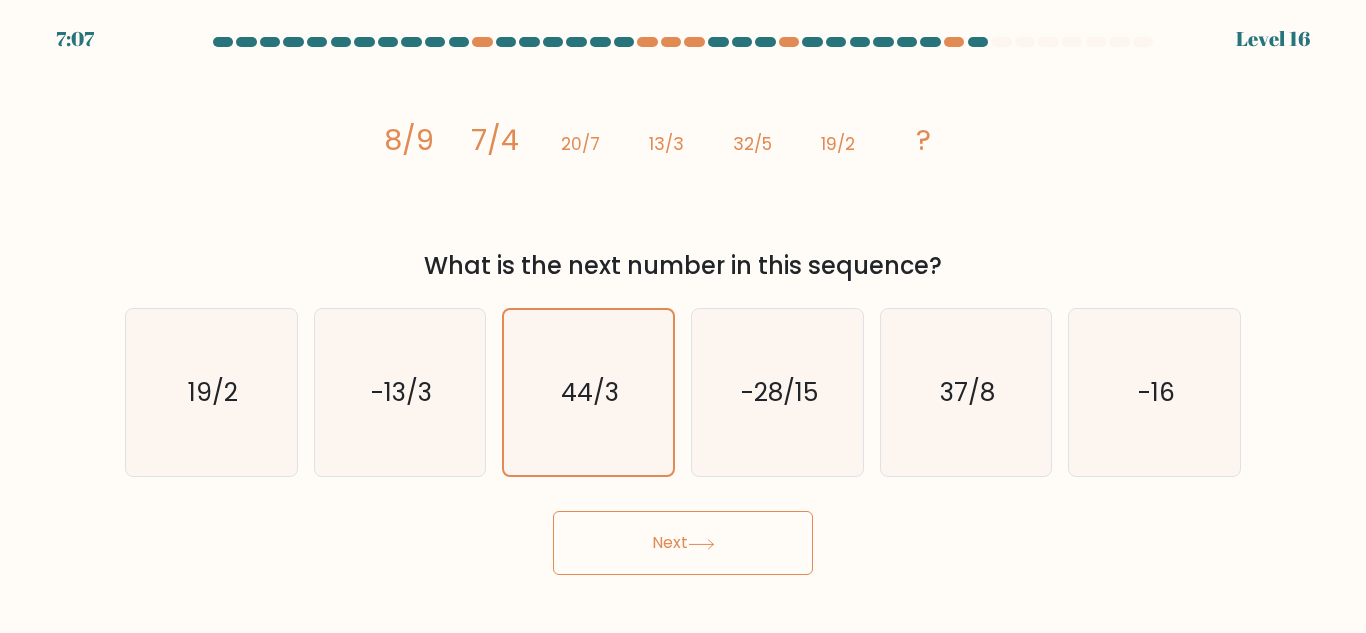 click on "Next" at bounding box center [683, 543] 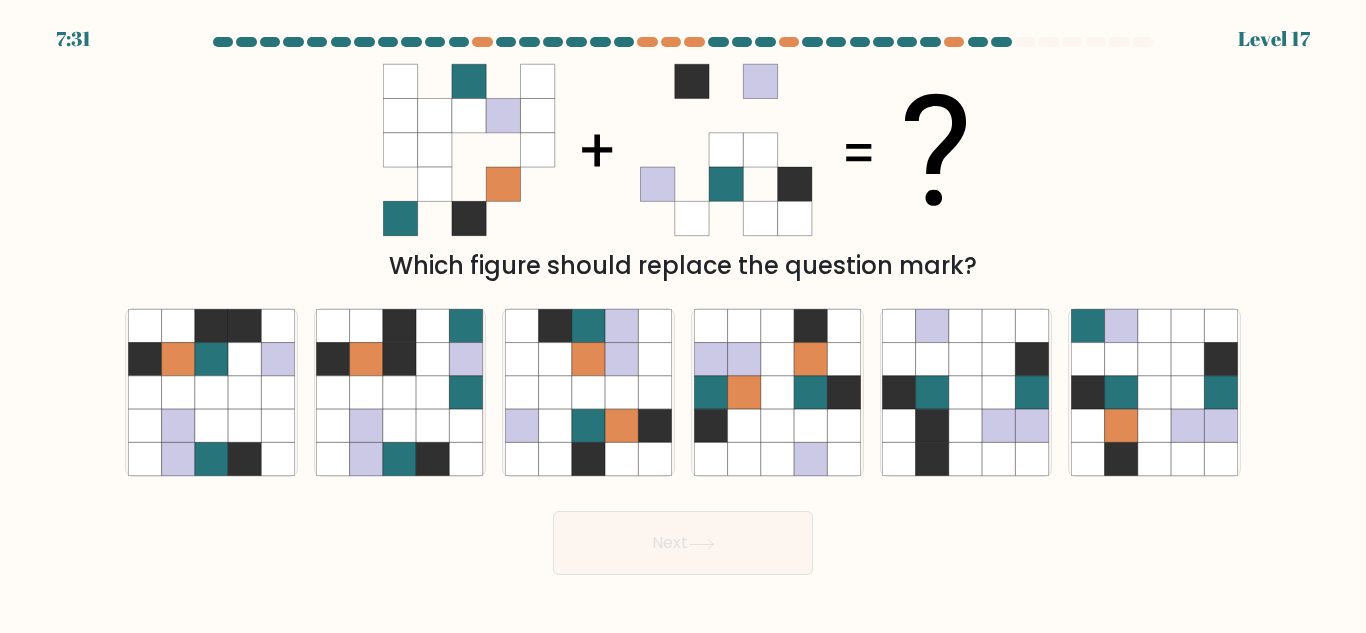 click at bounding box center [683, 306] 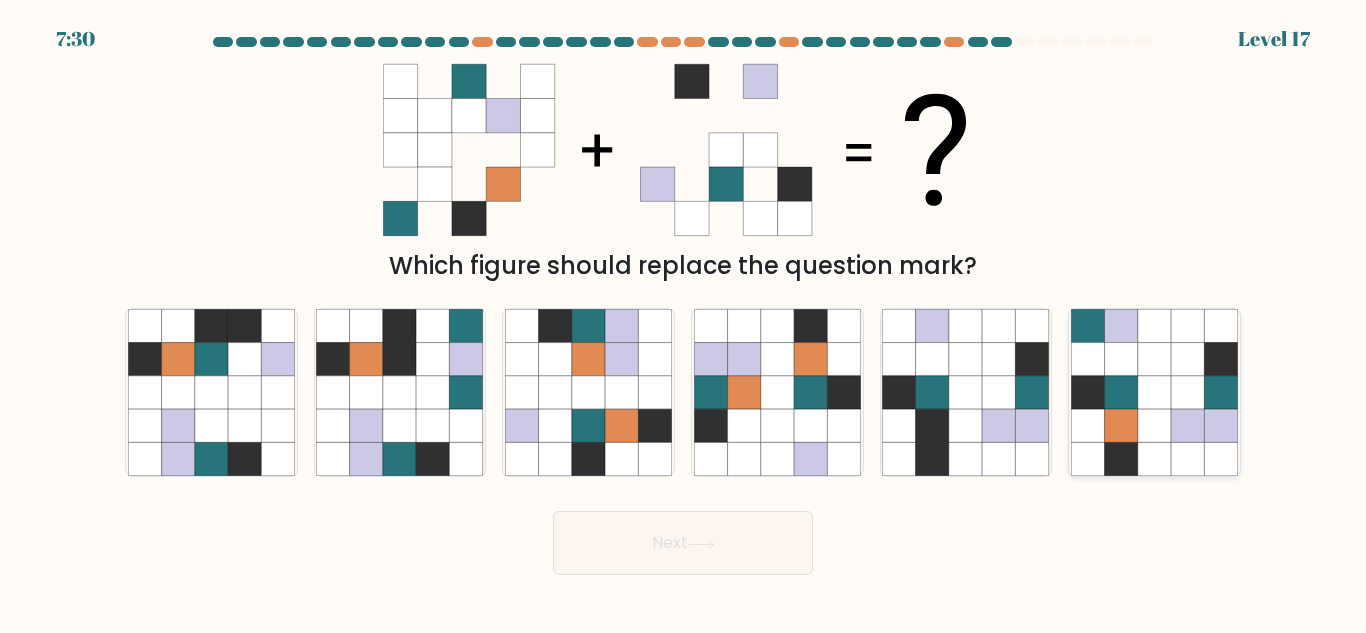 click 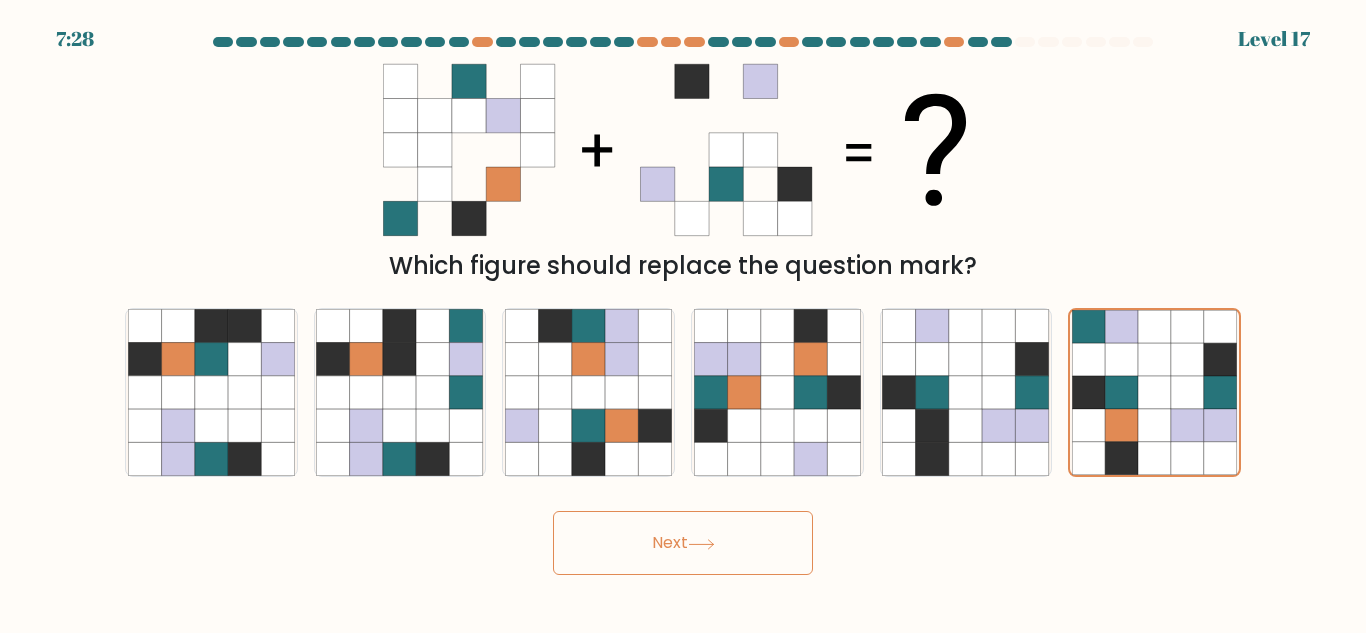 click on "Next" at bounding box center (683, 543) 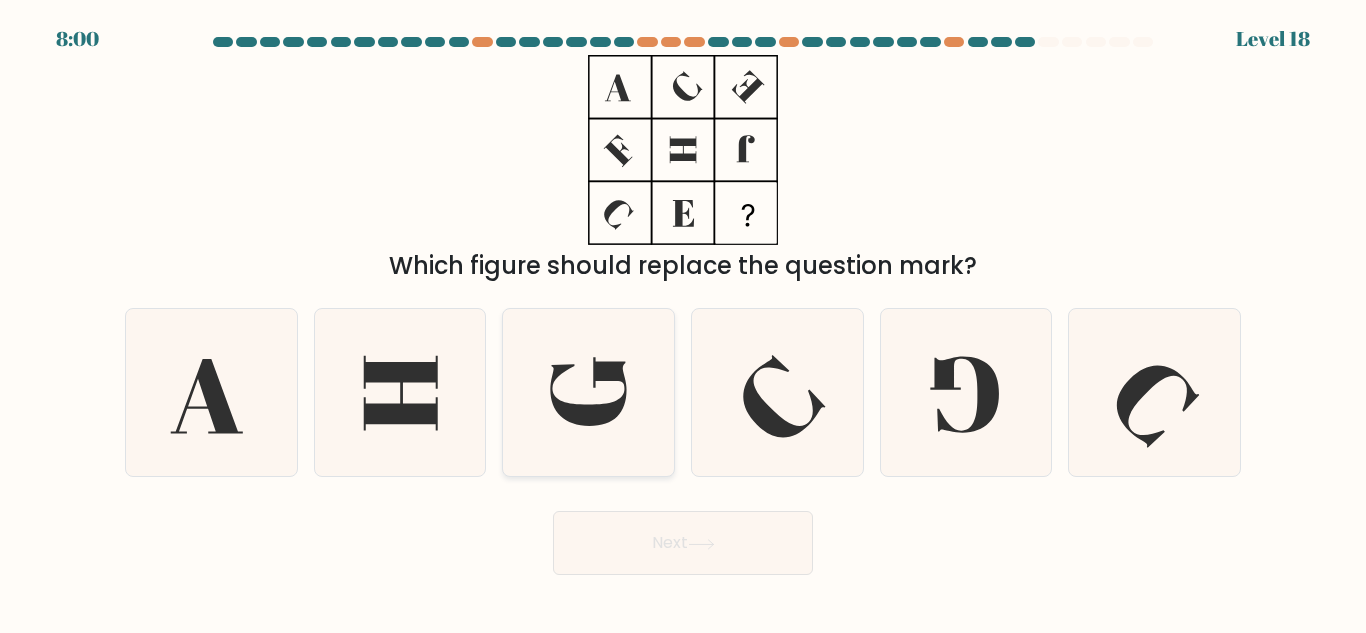 click 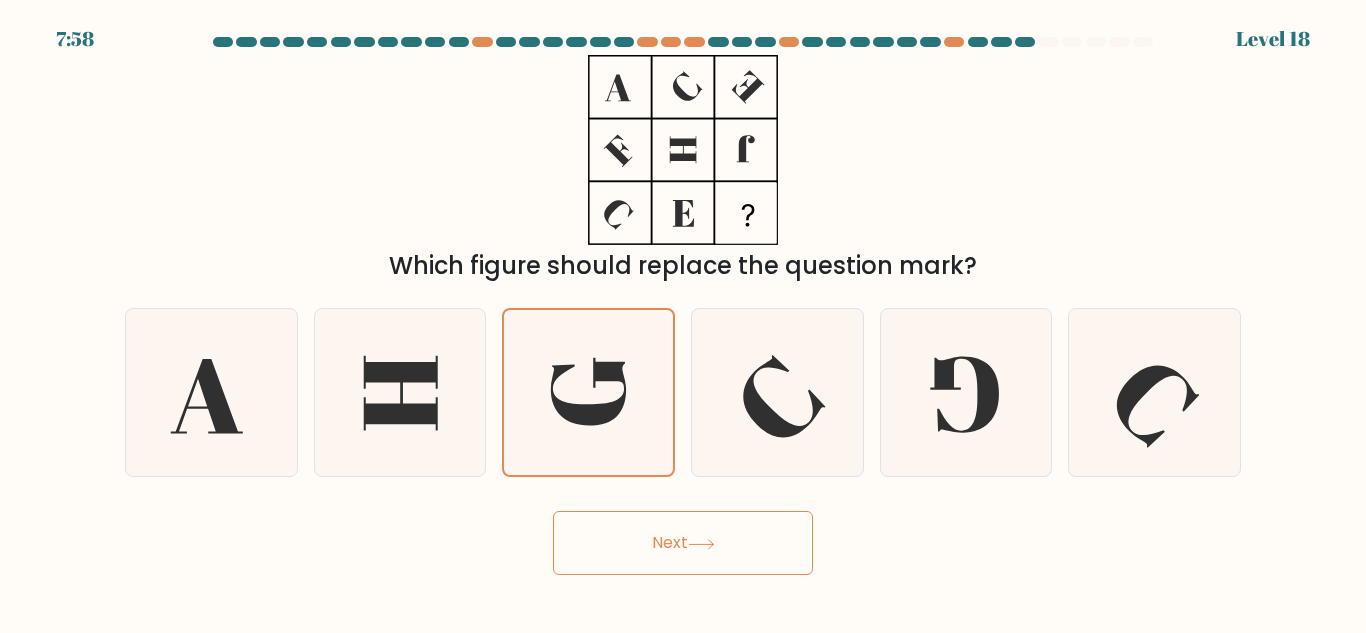 click on "Next" at bounding box center [683, 543] 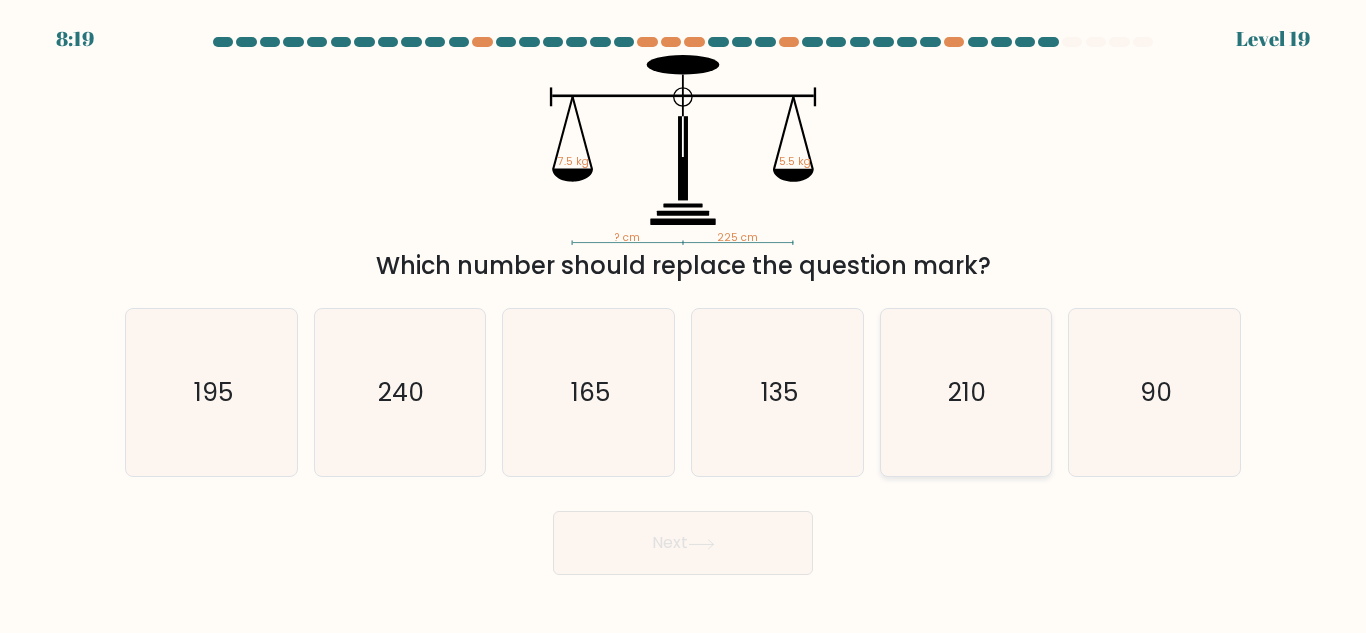 click on "210" 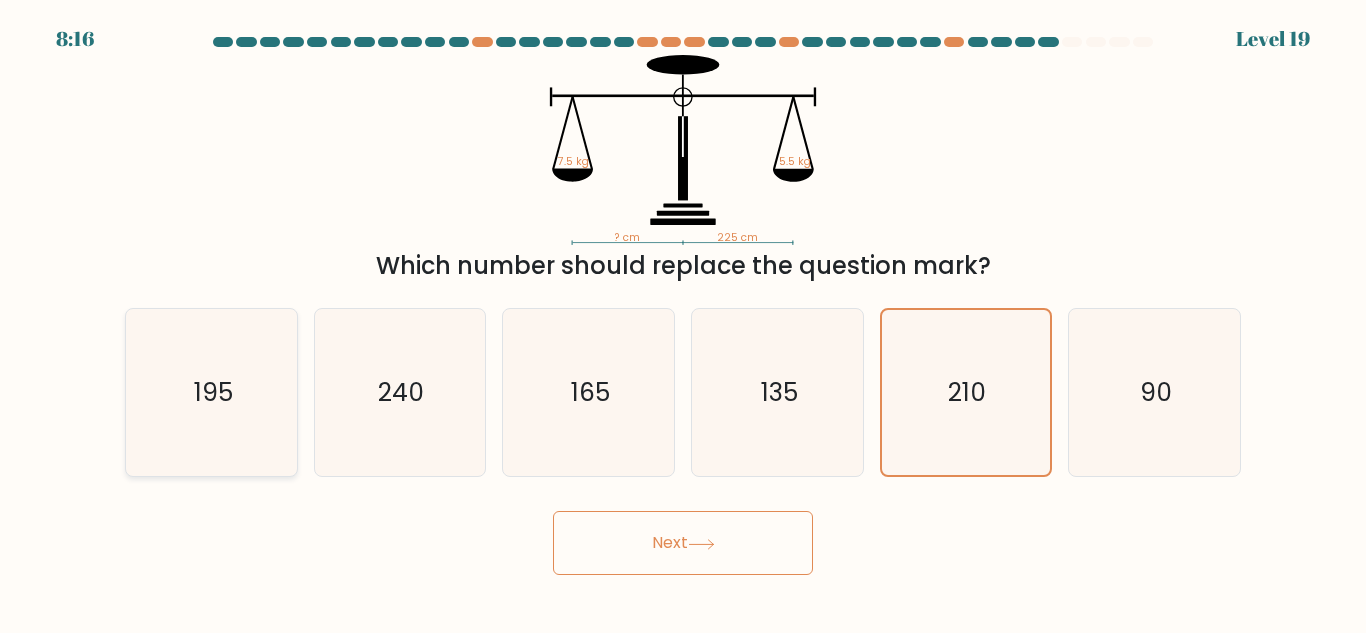 click on "195" 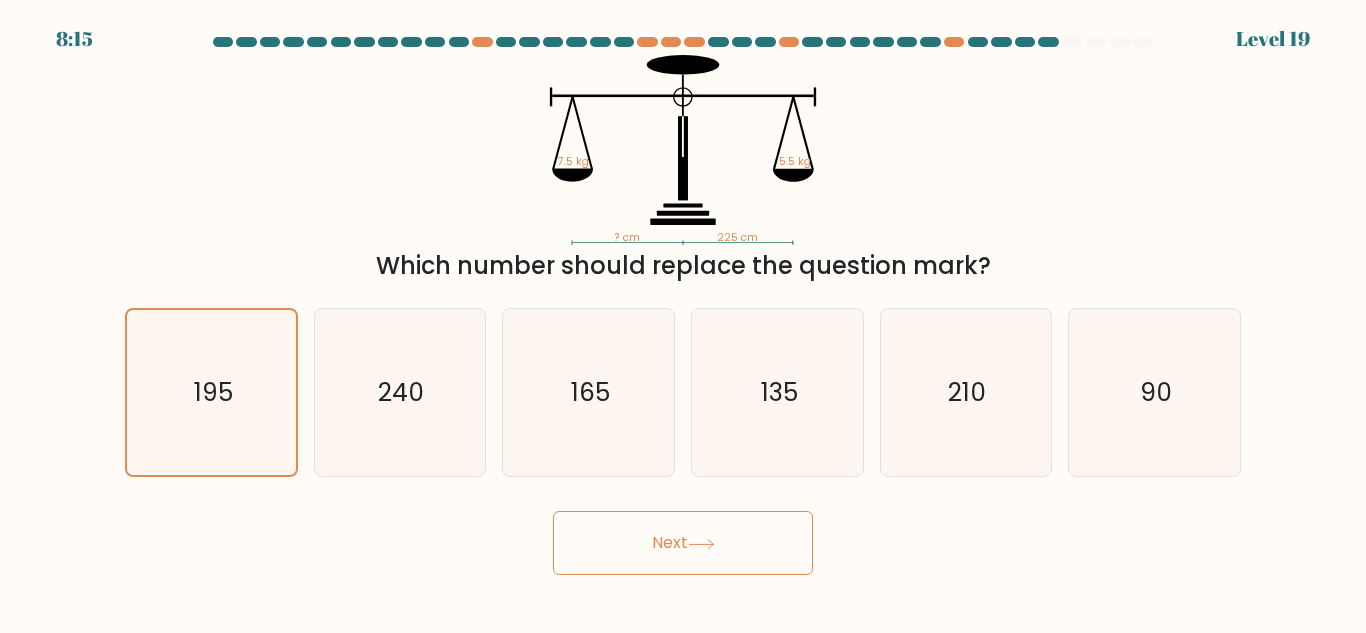 click on "Next" at bounding box center (683, 543) 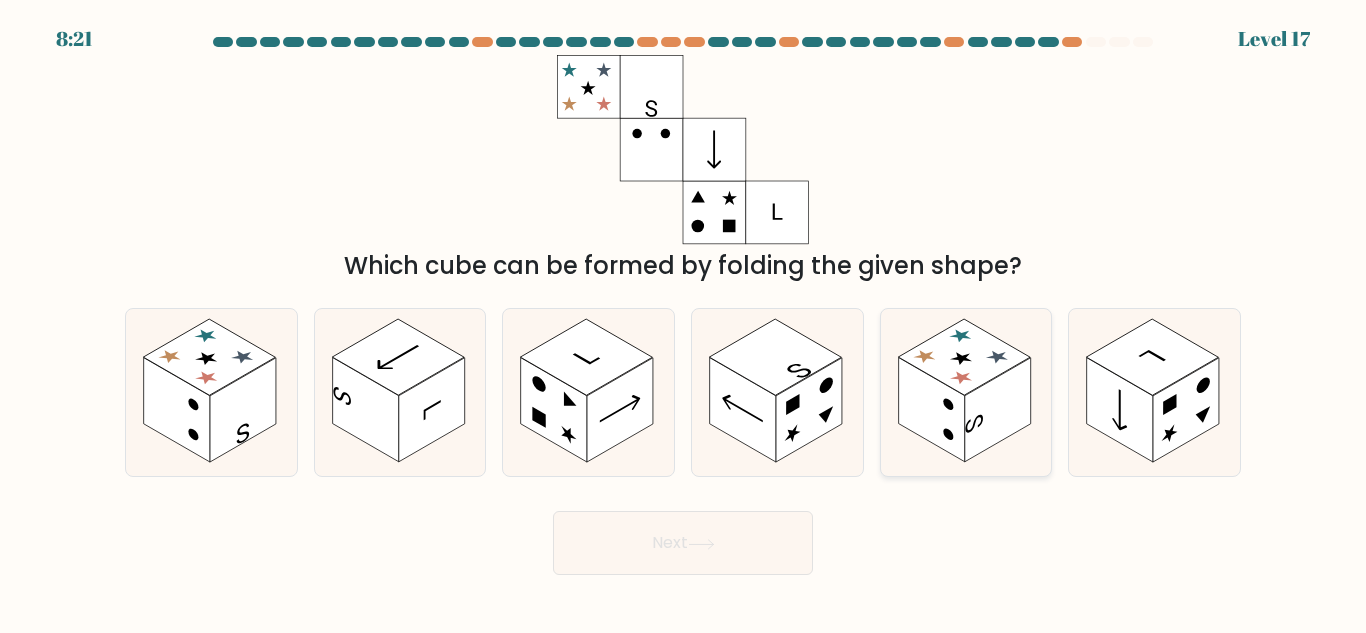 click 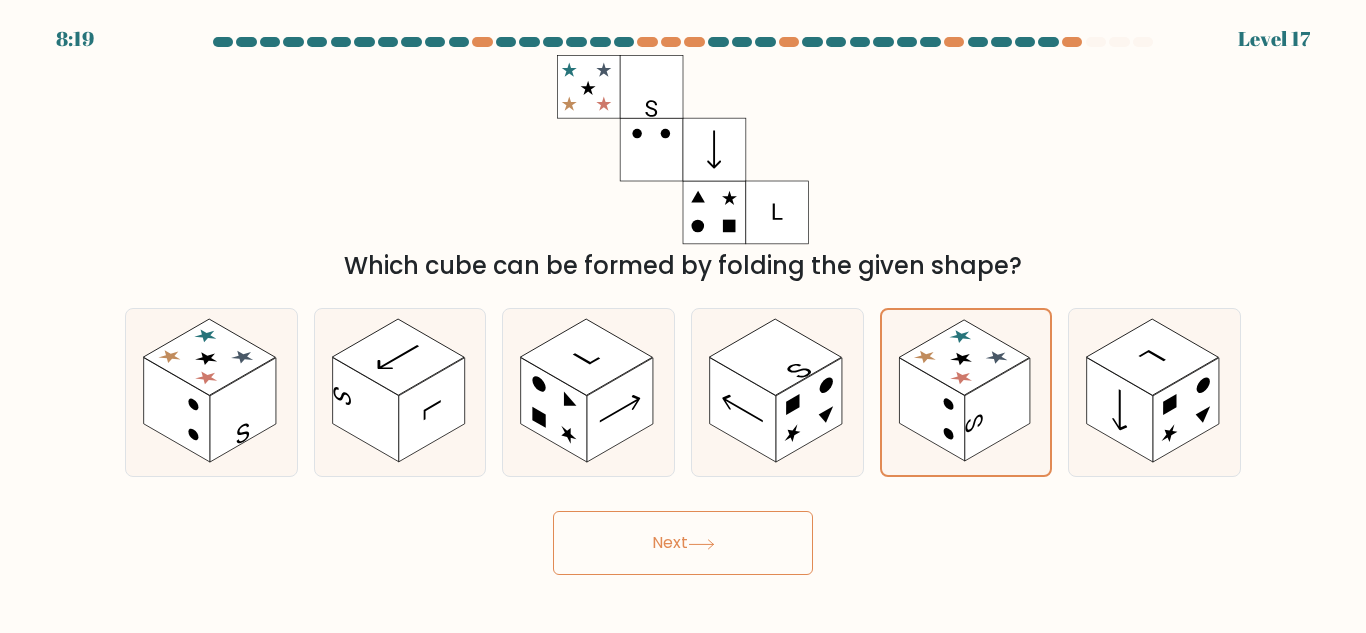 click on "Next" at bounding box center (683, 543) 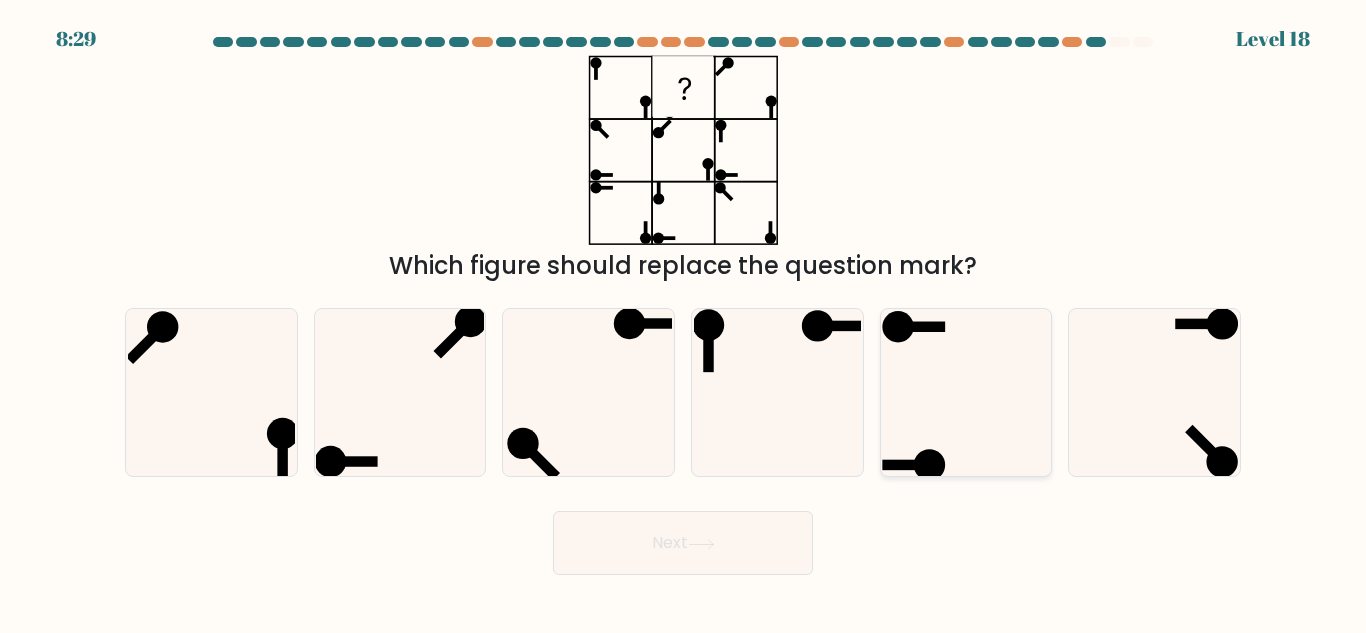 click 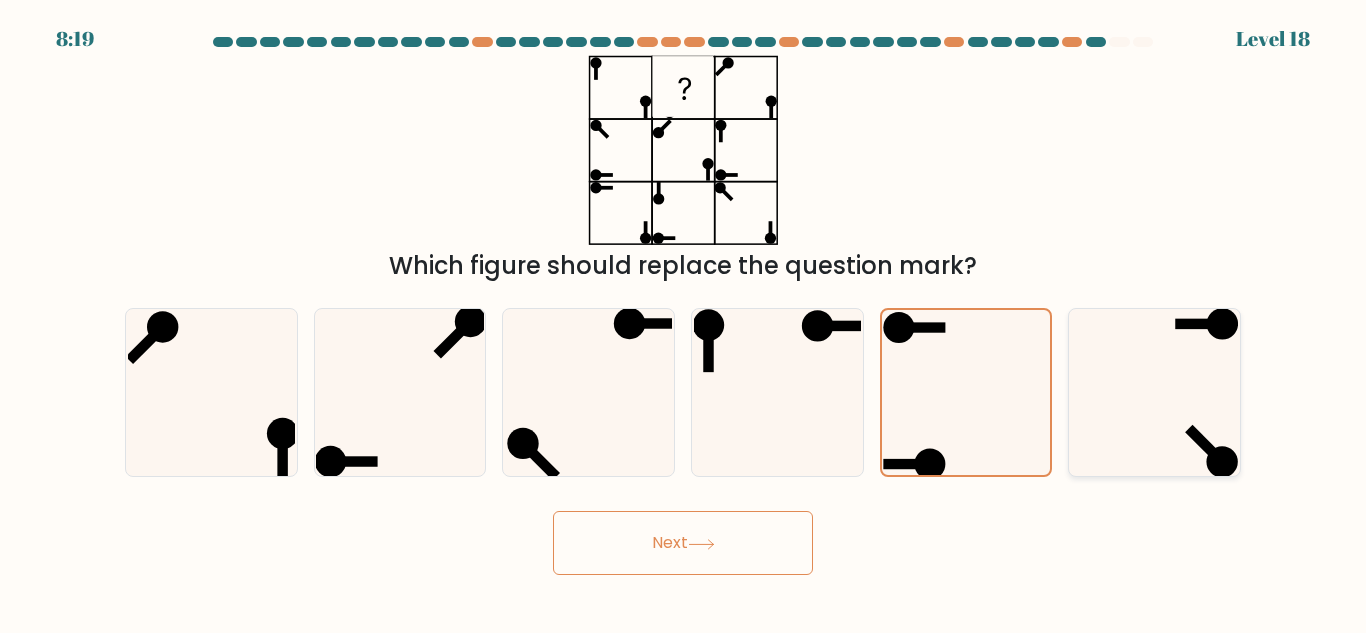 click 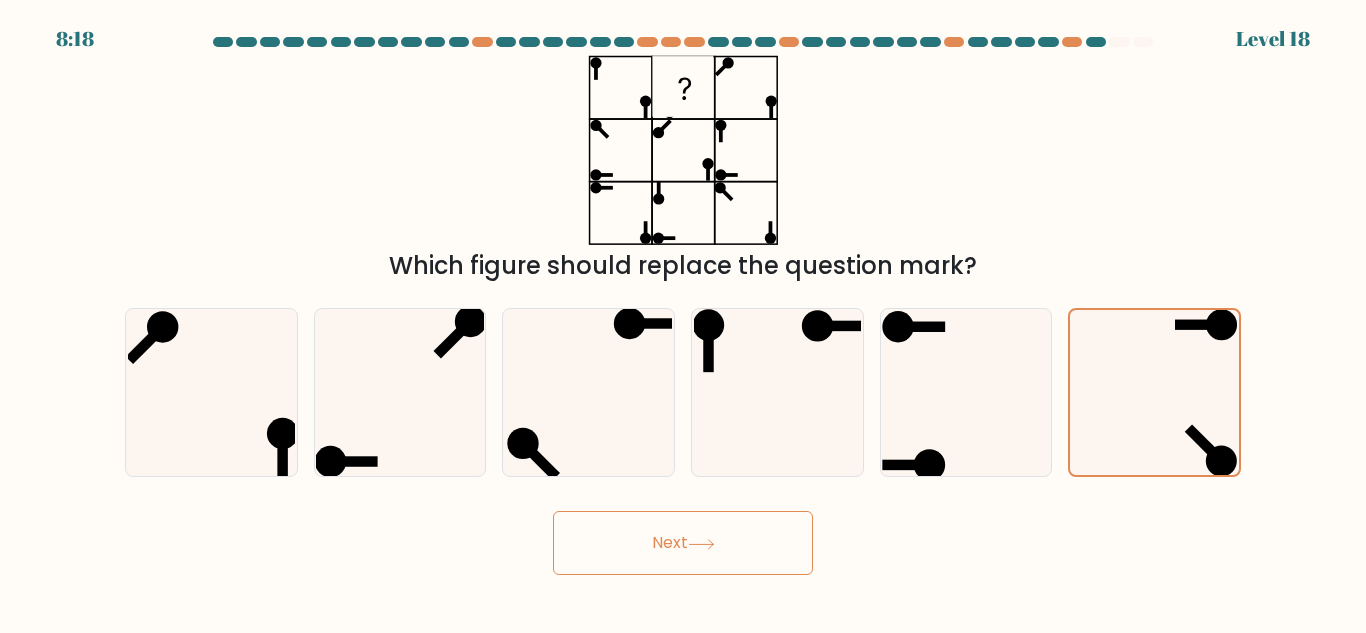 click on "Next" at bounding box center (683, 543) 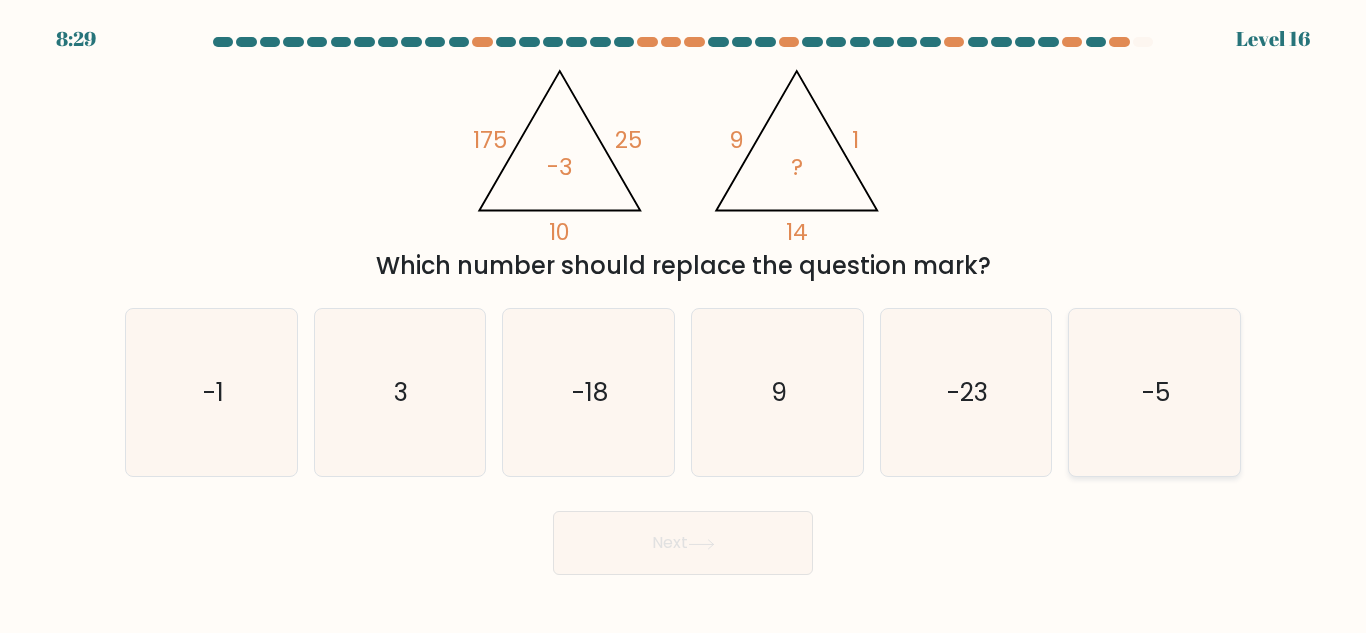 click on "-5" 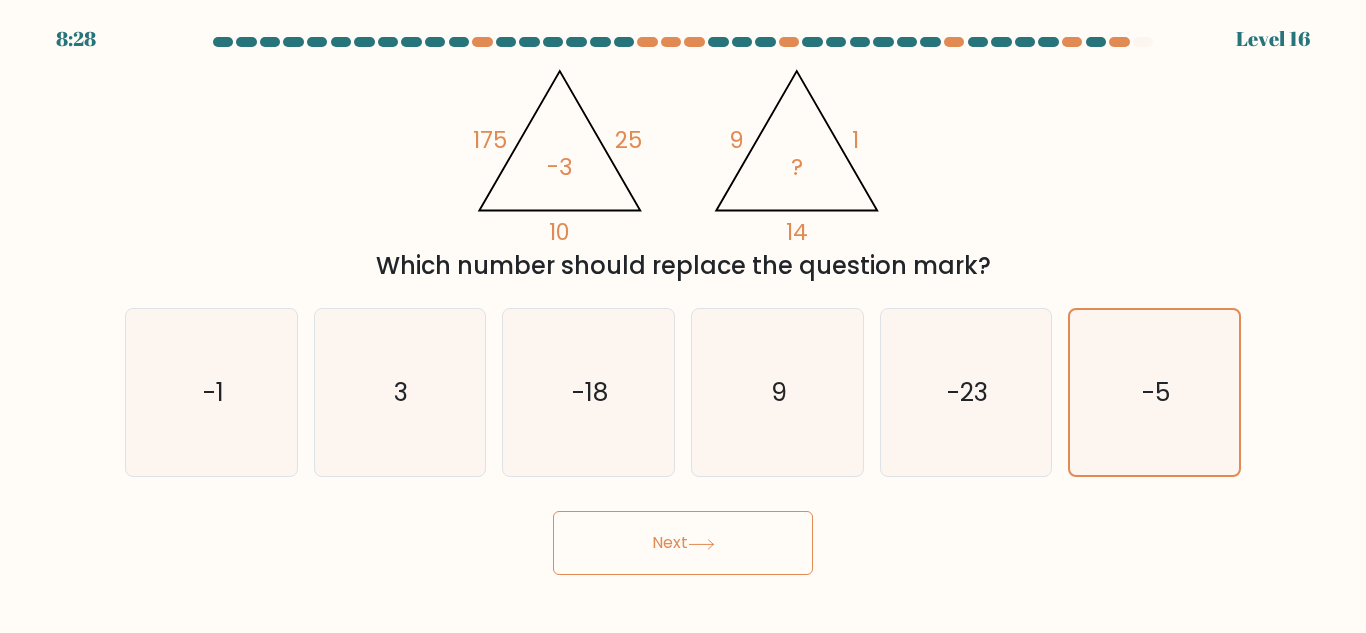 click on "Next" at bounding box center (683, 543) 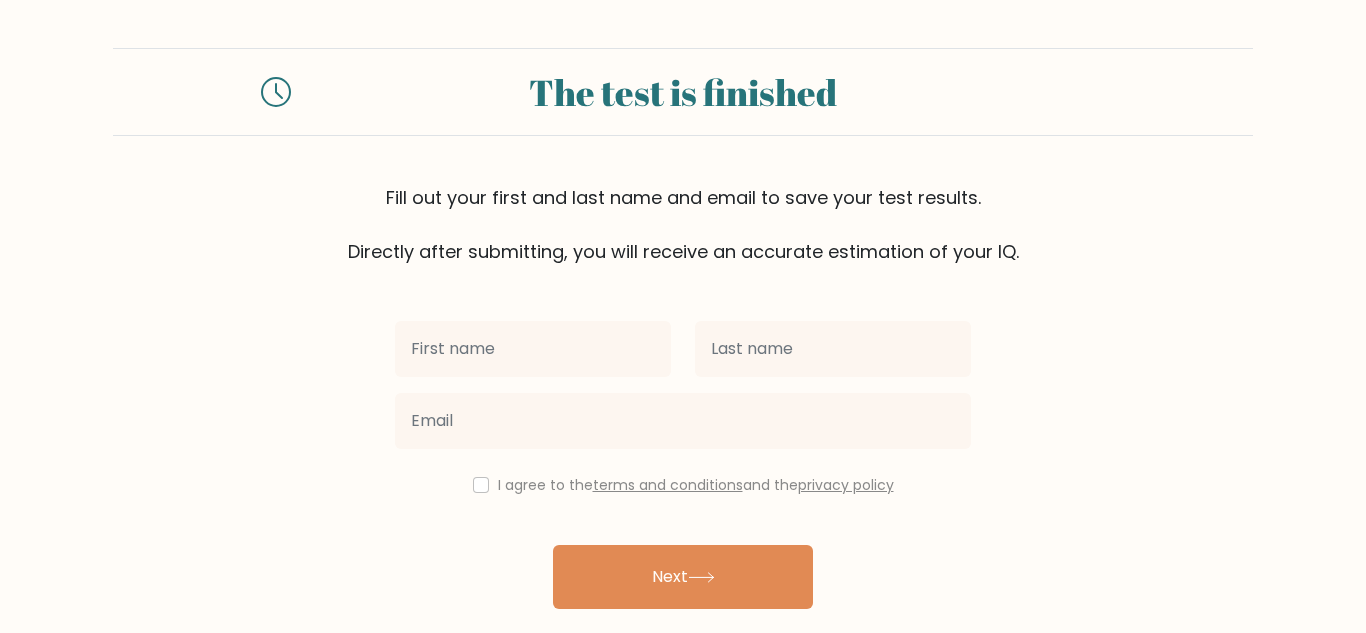 scroll, scrollTop: 0, scrollLeft: 0, axis: both 